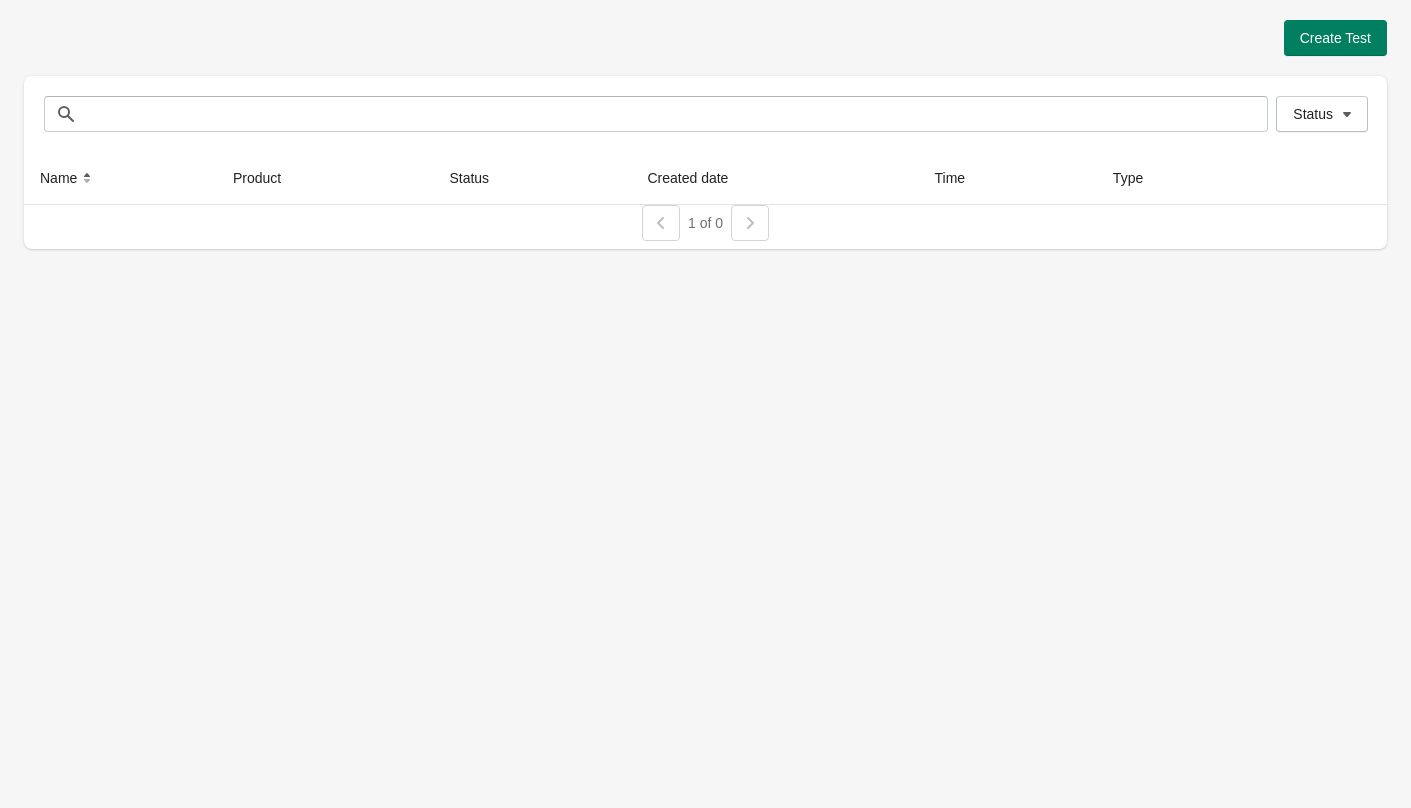 scroll, scrollTop: 0, scrollLeft: 0, axis: both 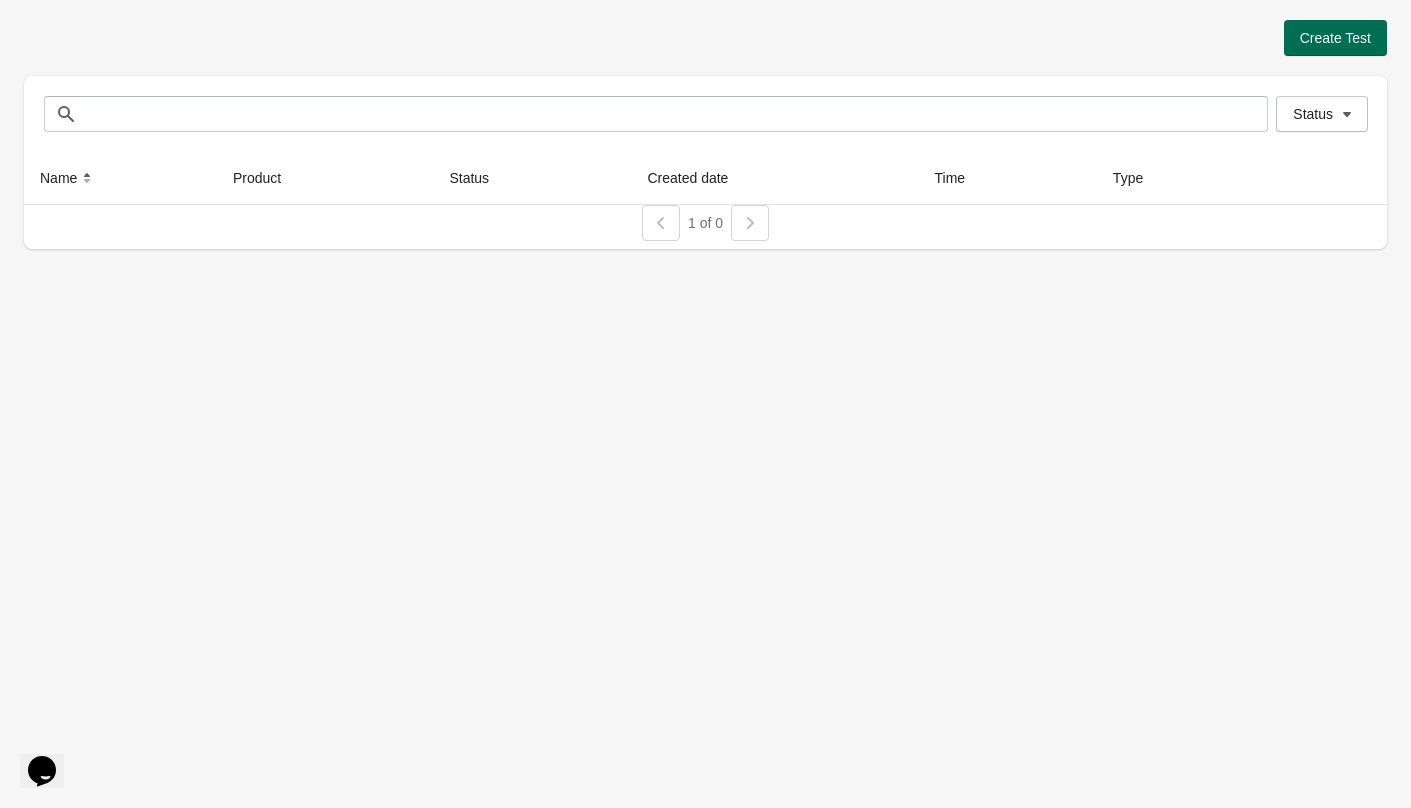 click on "Create Test" at bounding box center (1335, 38) 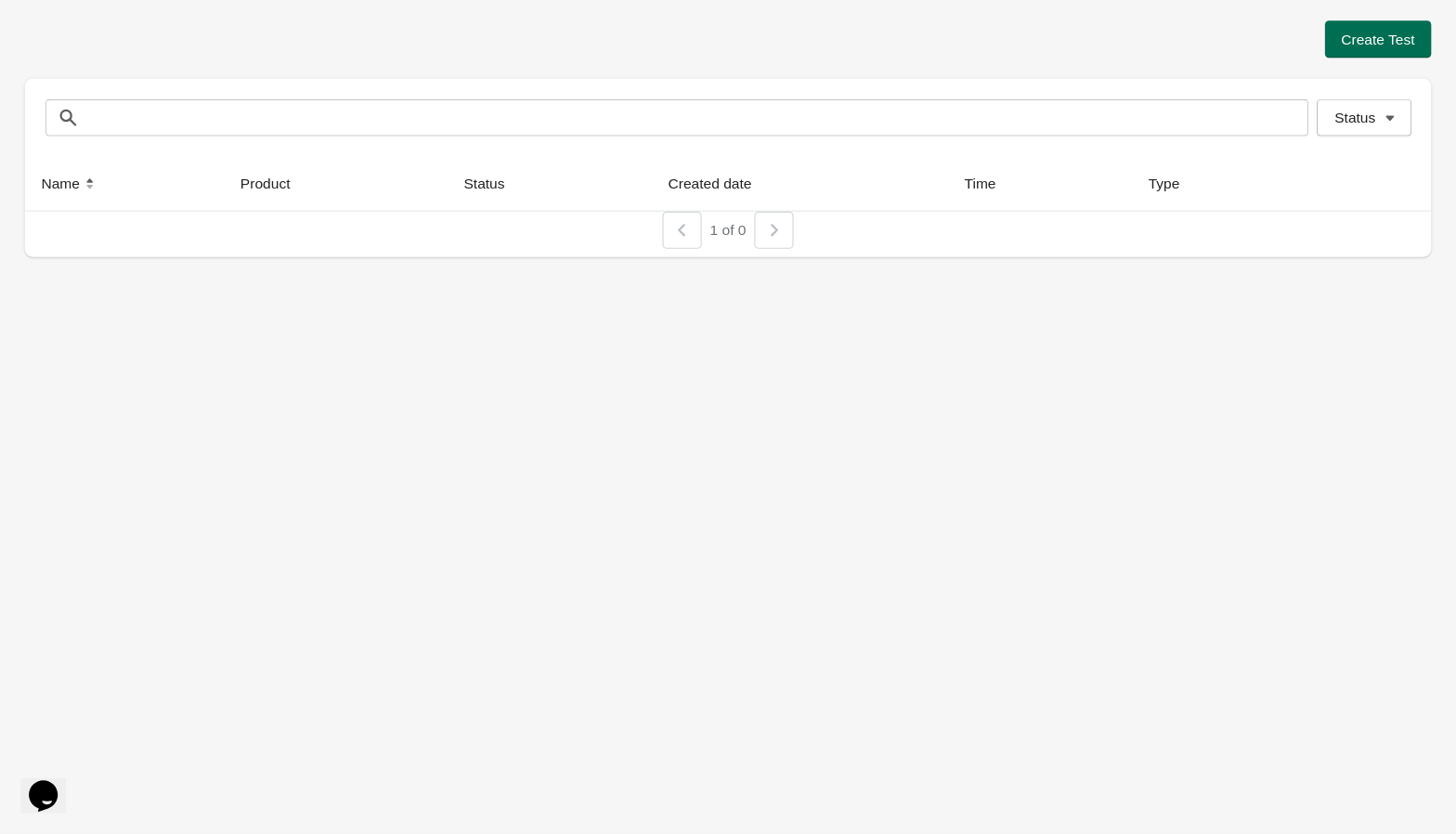 scroll, scrollTop: 0, scrollLeft: 0, axis: both 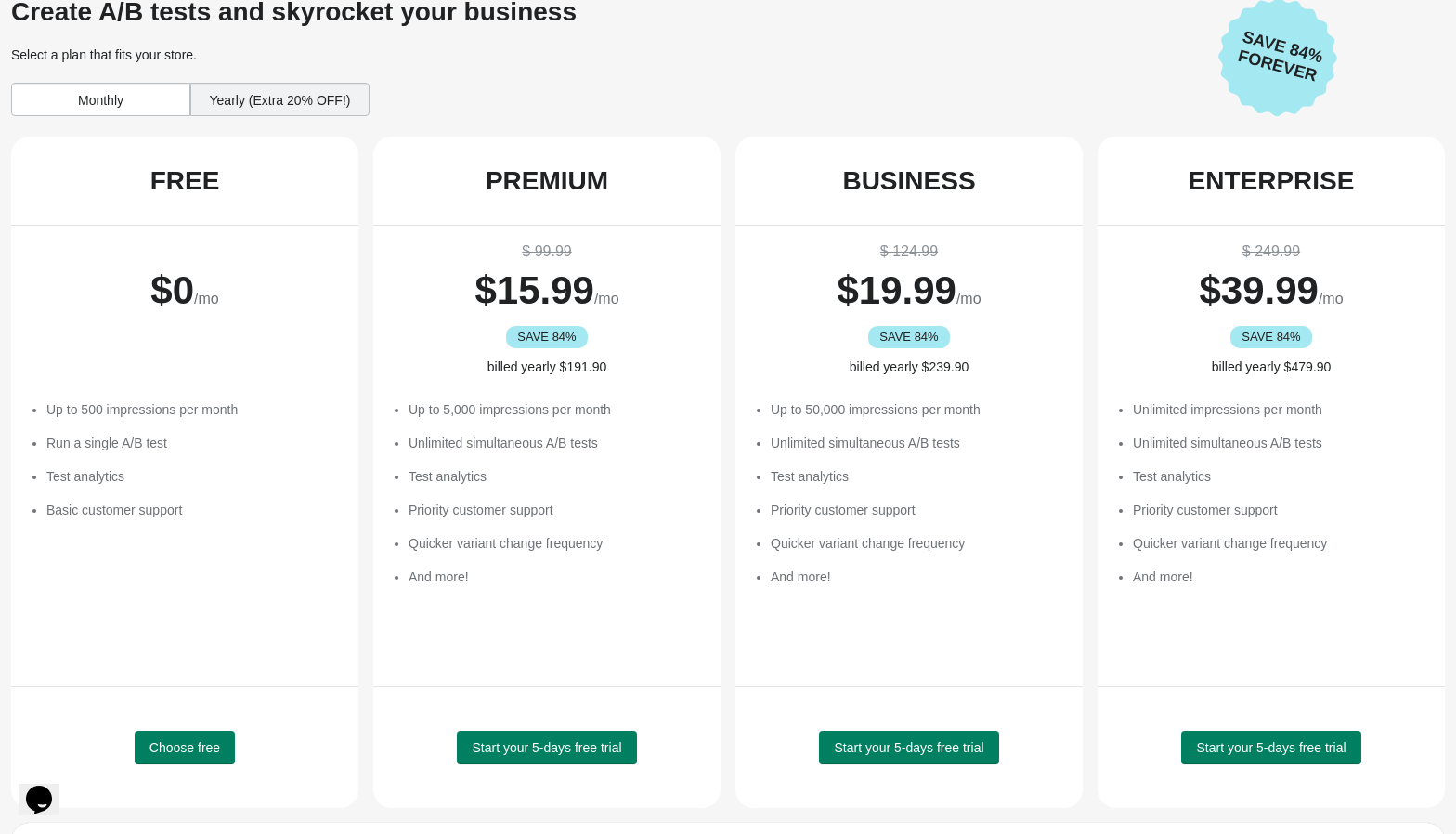 click on "$ 124.99 $  19.99 /mo SAVE 84% billed yearly $239.90" at bounding box center [909, 306] 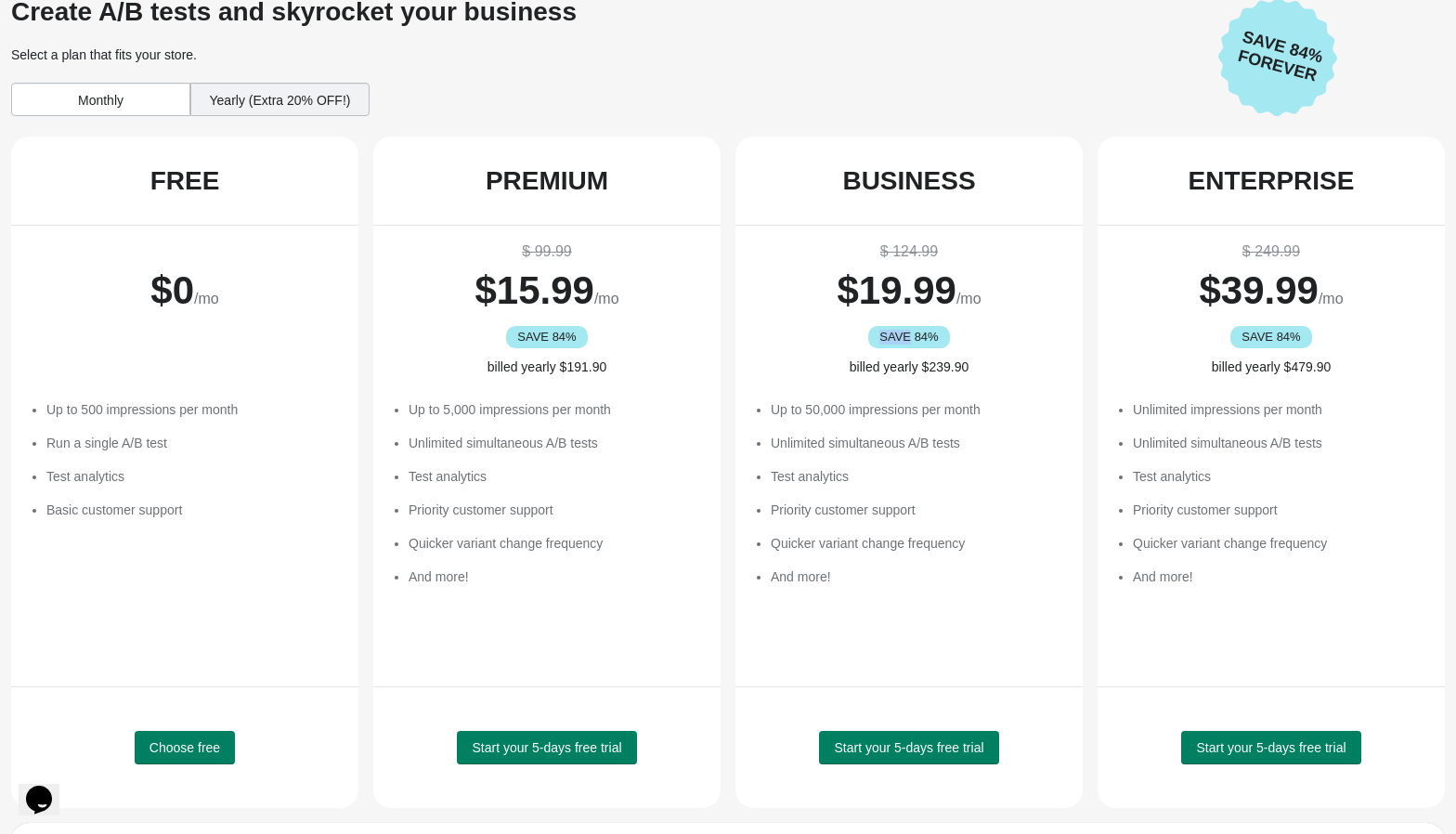 click on "$ 124.99 $  19.99 /mo SAVE 84% billed yearly $239.90" at bounding box center (909, 306) 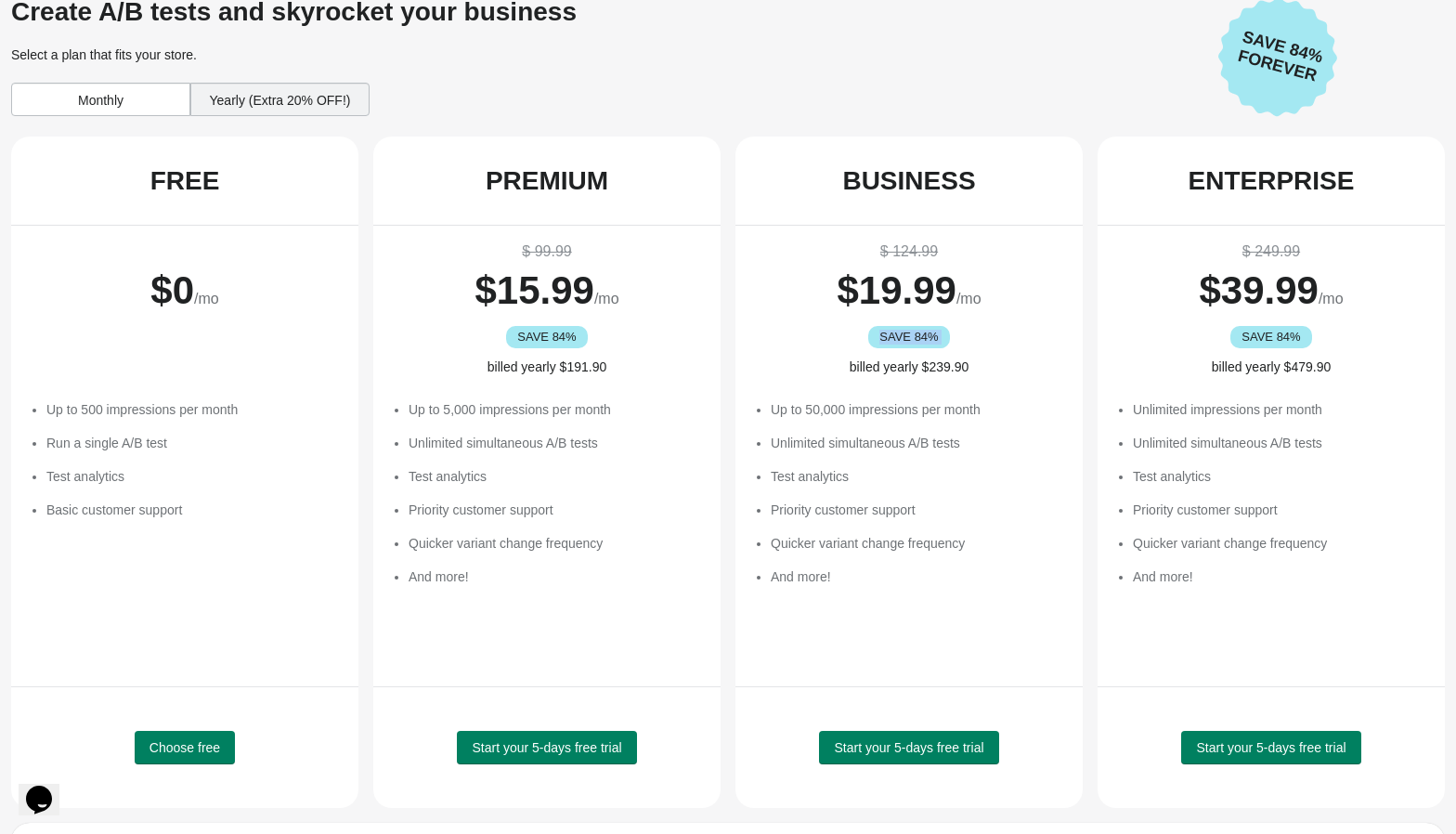 click on "$ 124.99 $  19.99 /mo SAVE 84% billed yearly $239.90" at bounding box center [909, 306] 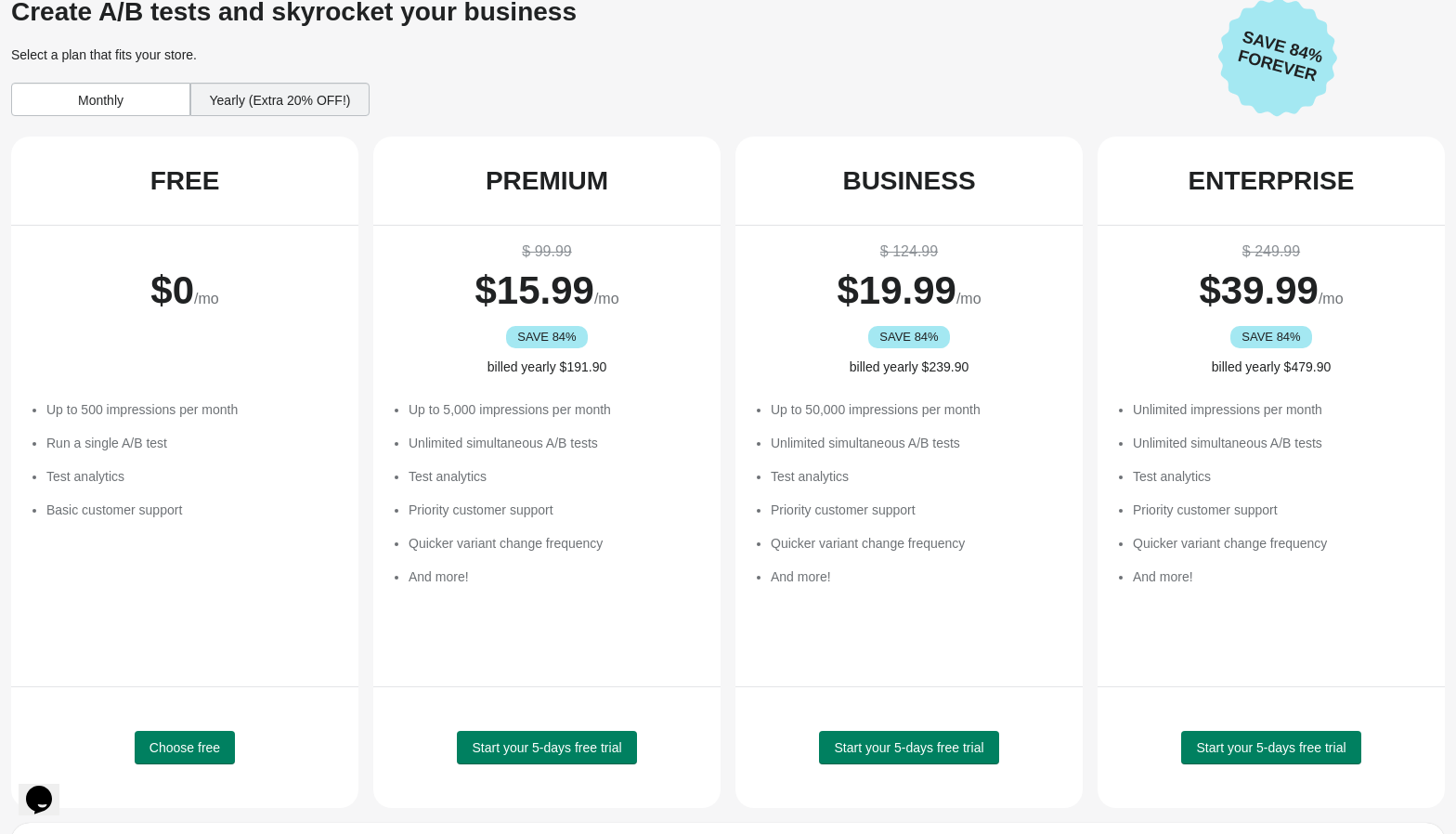 click on "Monthly" at bounding box center (100, 99) 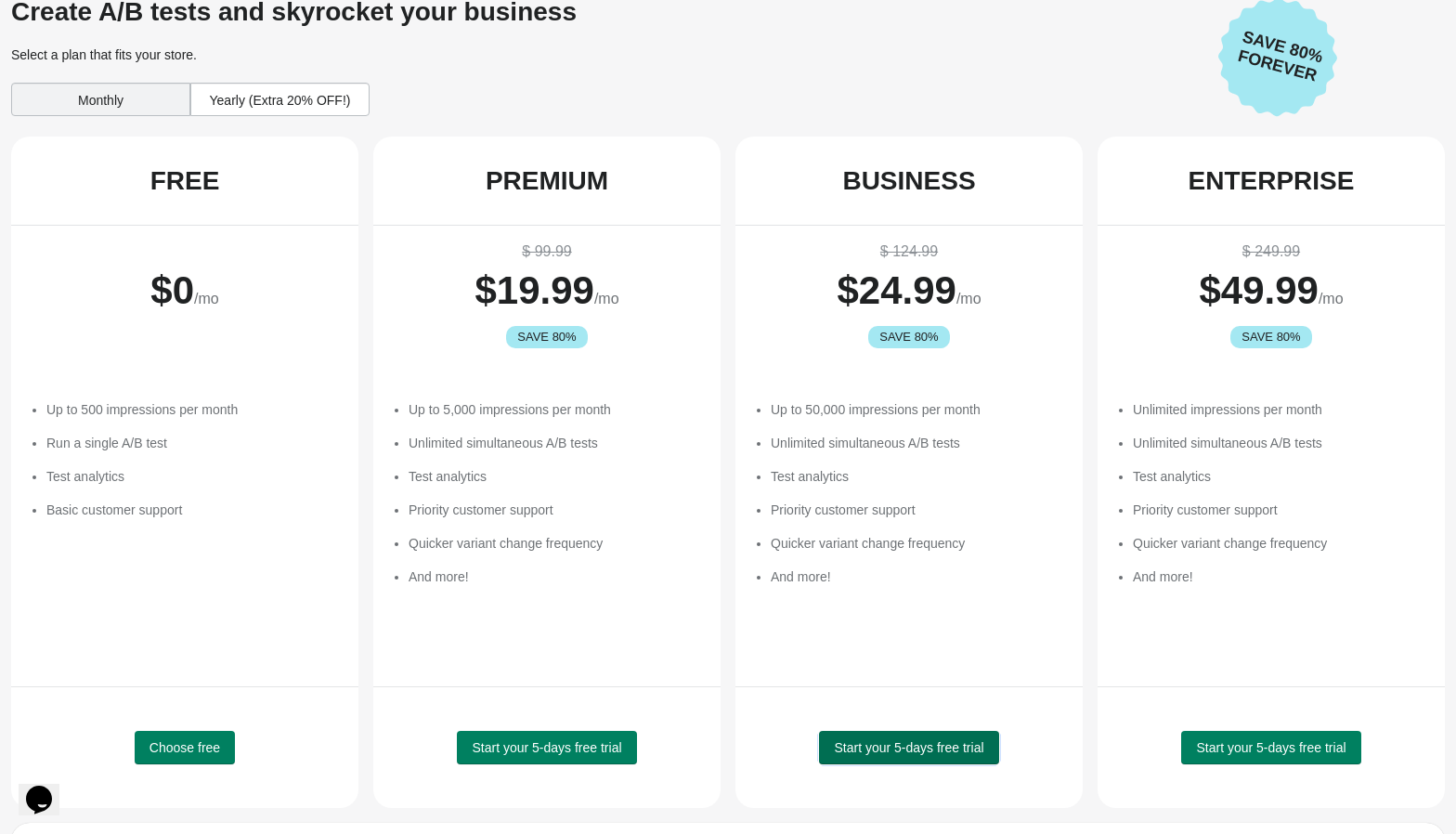click on "Start your 5-days free trial" at bounding box center (908, 748) 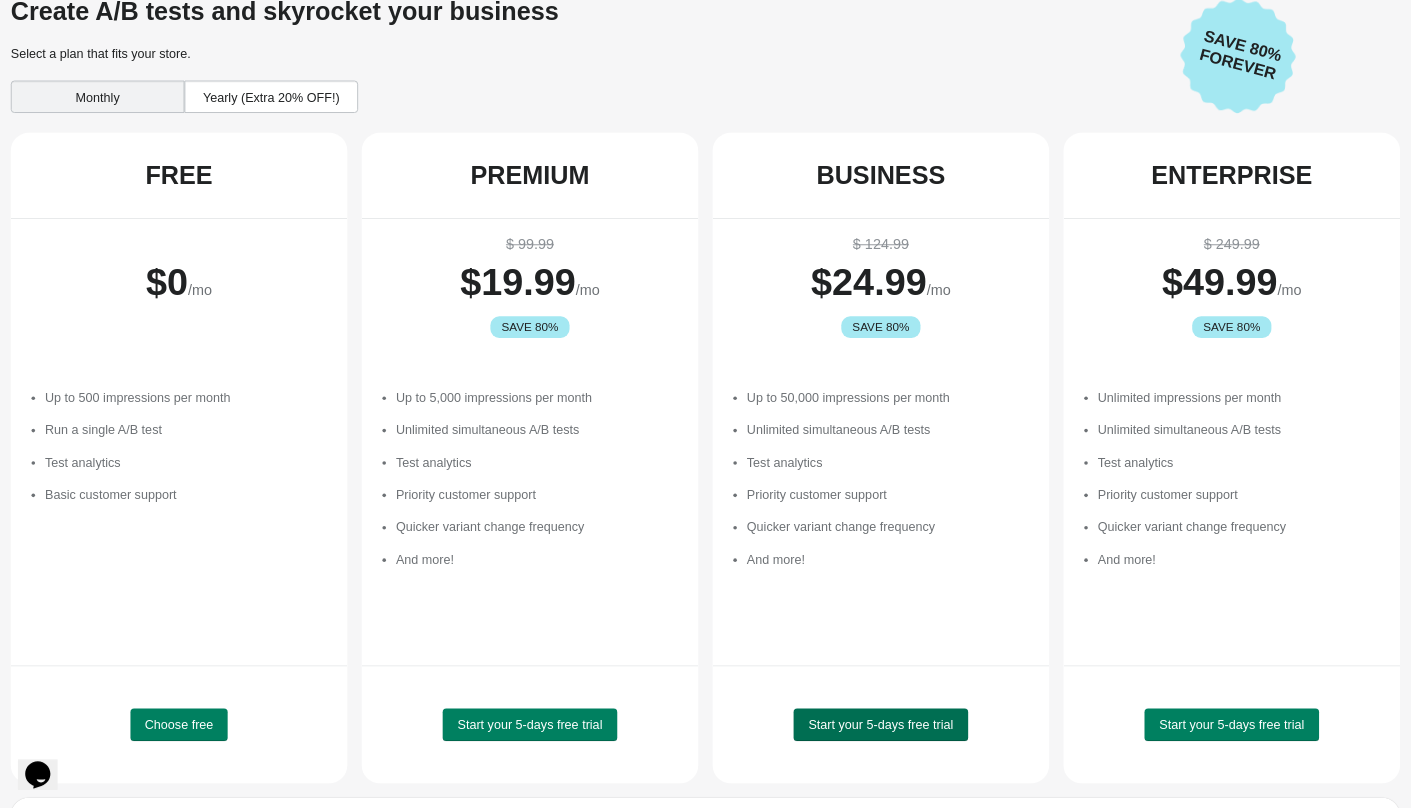 scroll, scrollTop: 0, scrollLeft: 0, axis: both 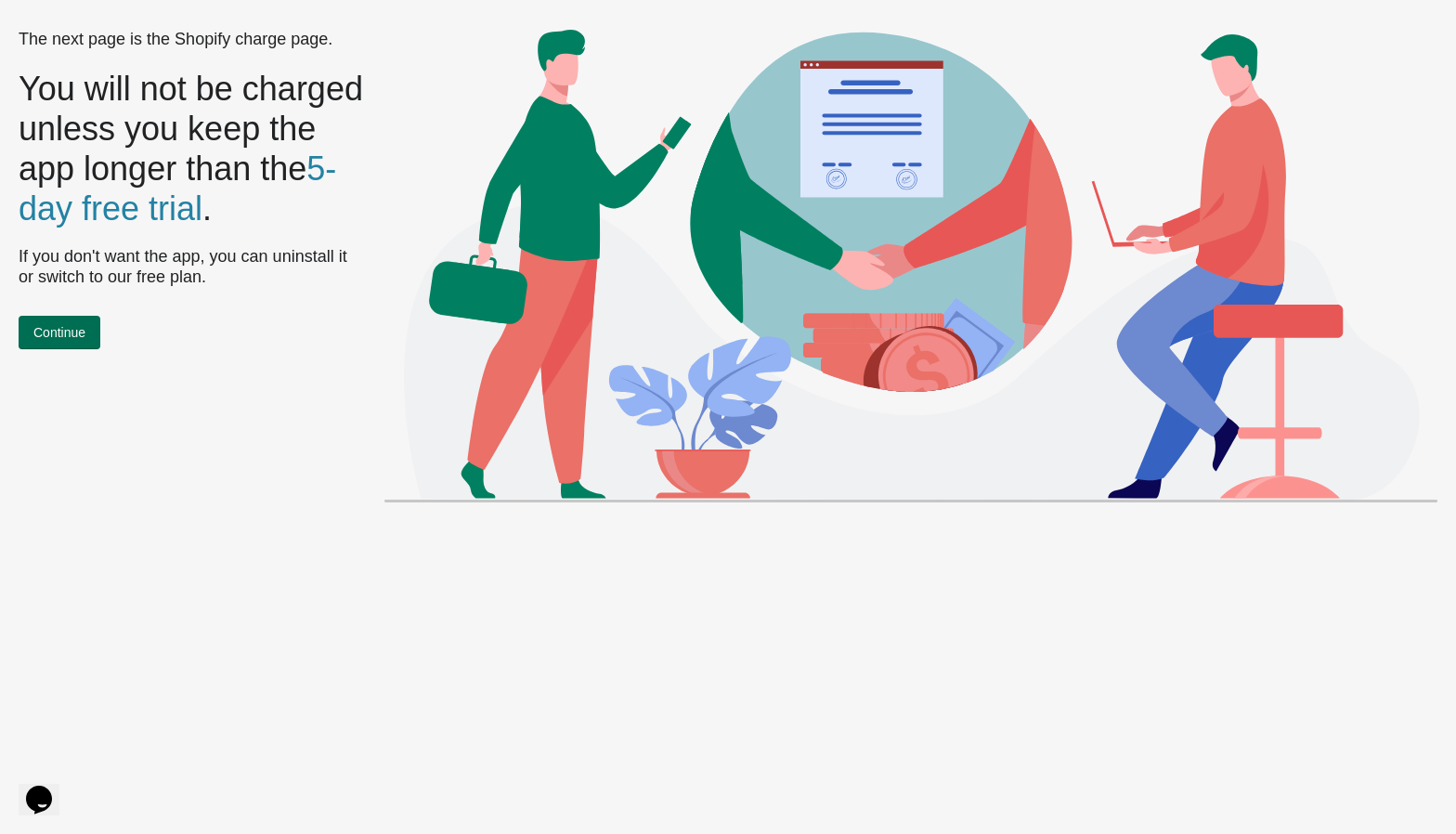 click on "Continue" at bounding box center [59, 332] 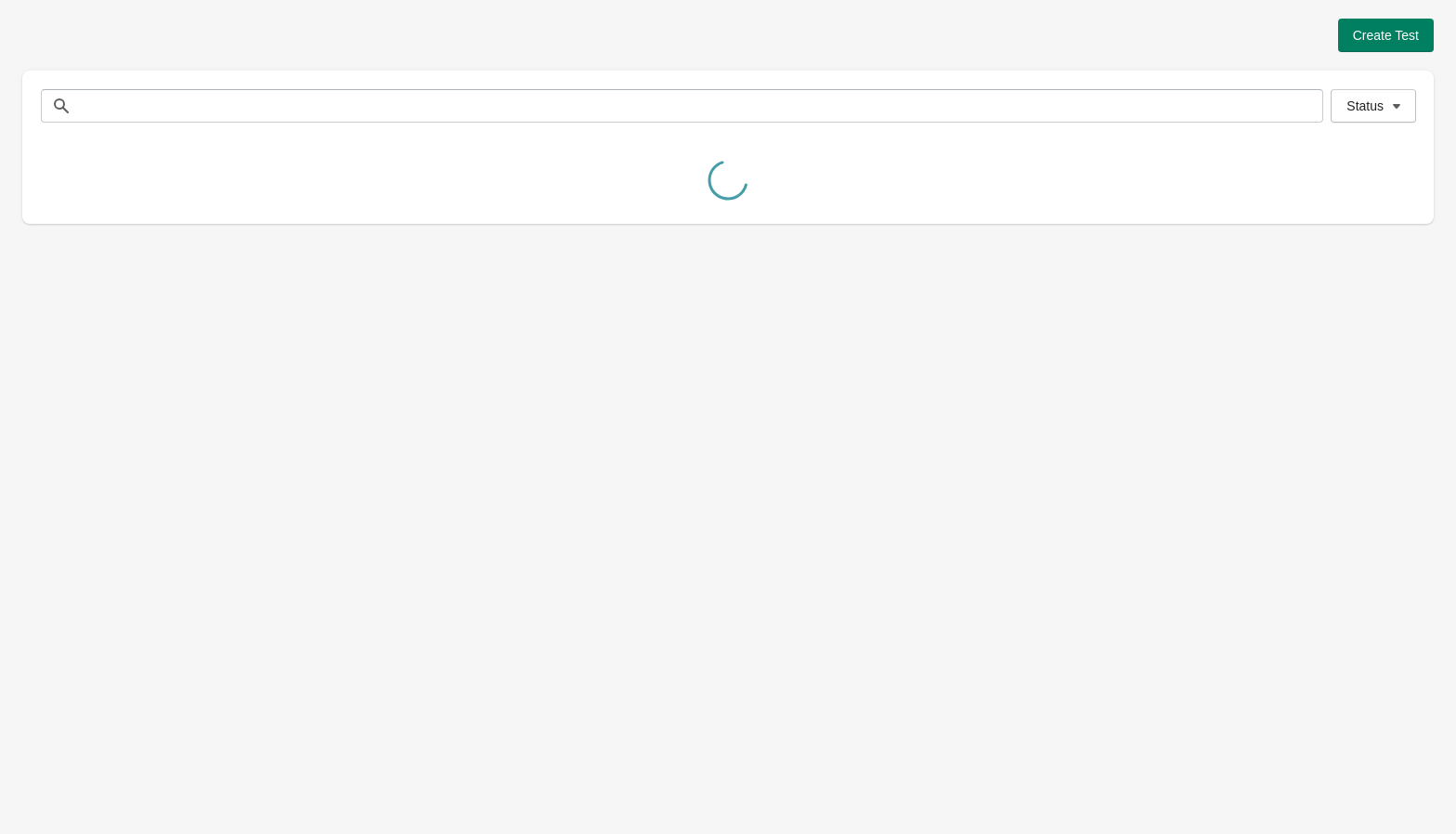 scroll, scrollTop: 0, scrollLeft: 0, axis: both 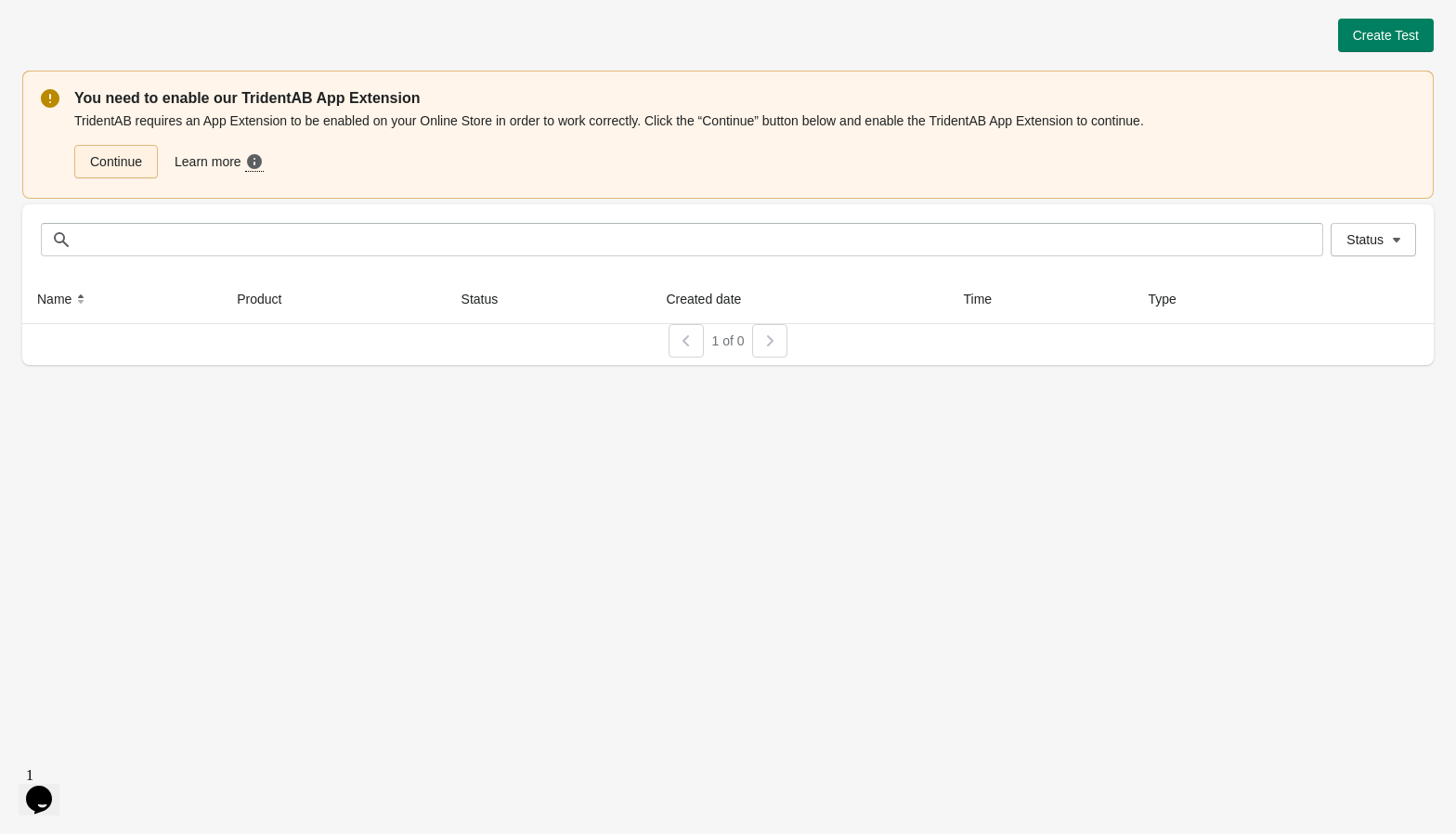 click on "Continue" at bounding box center (116, 162) 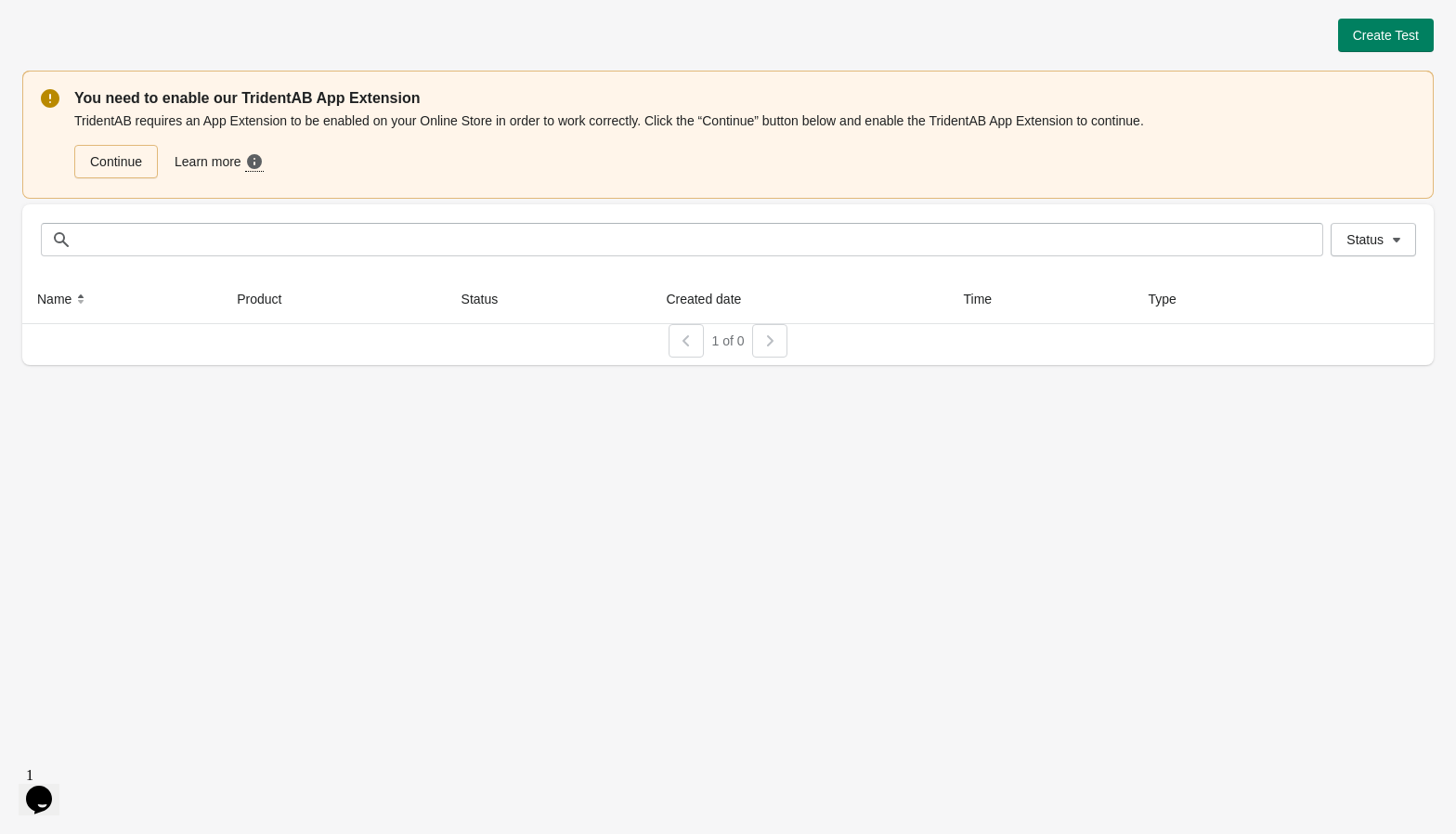 click on "Create Test You need to enable our TridentAB App Extension TridentAB requires an App Extension to be enabled on your Online Store in order to work correctly. Click the “Continue” button below and enable the TridentAB App Extension to continue. Continue Learn more Need more guidance?  Click here  to see a  step-by-step video guide  on how to do this. Status Status Name Product Status Created date Time Type 1 of 0" at bounding box center (728, 186) 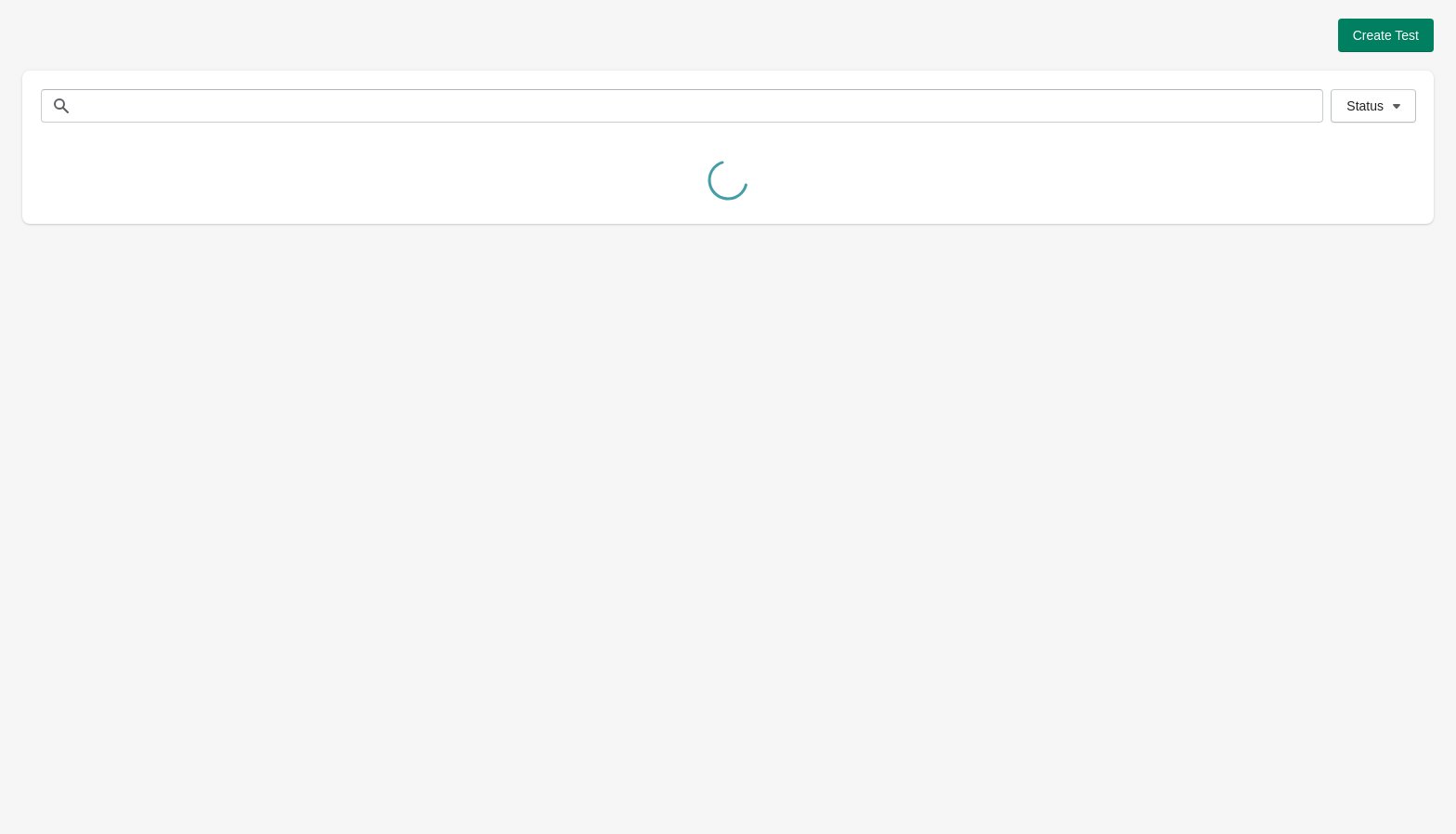 scroll, scrollTop: 0, scrollLeft: 0, axis: both 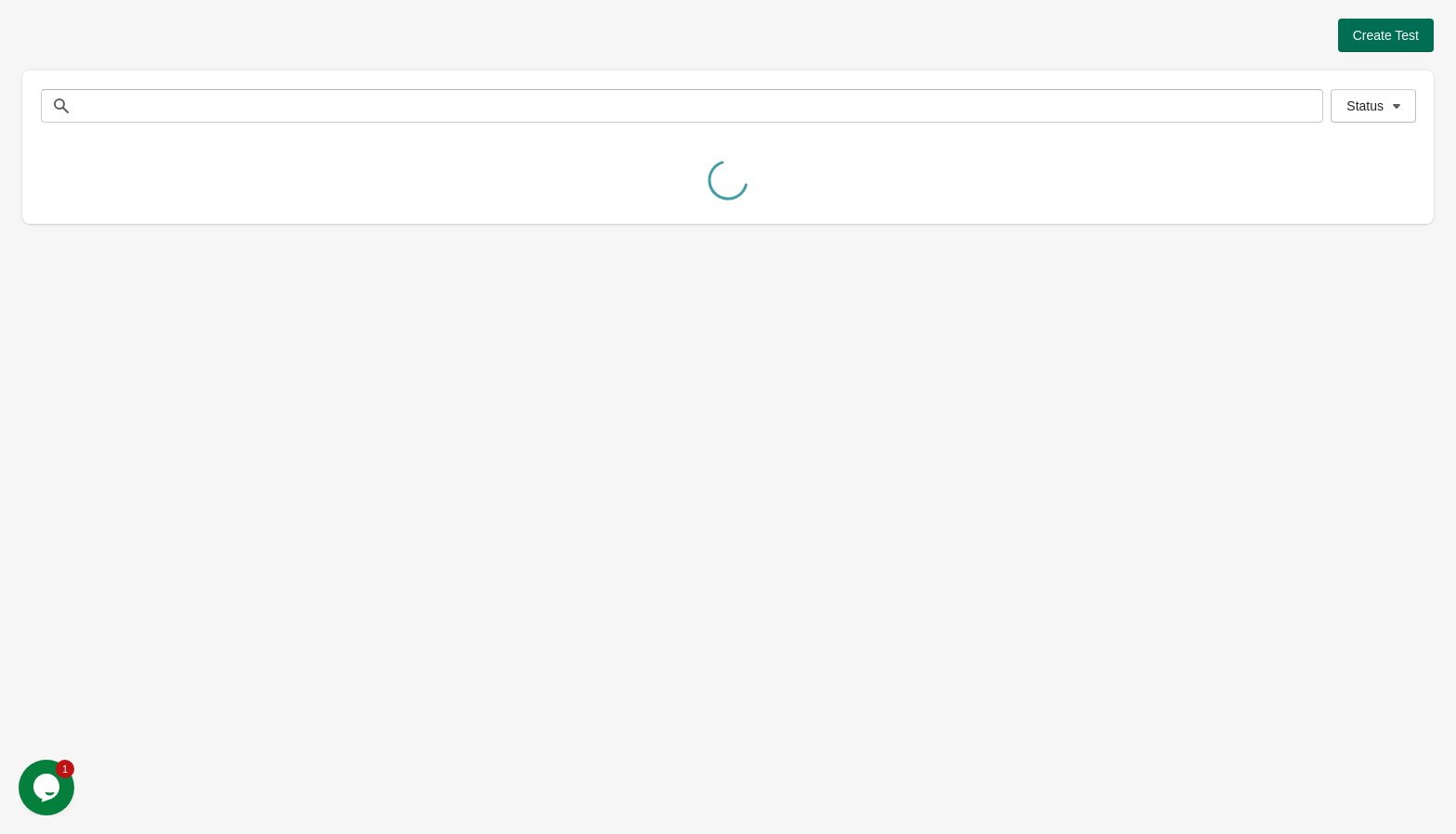 click on "Create Test" at bounding box center (1385, 35) 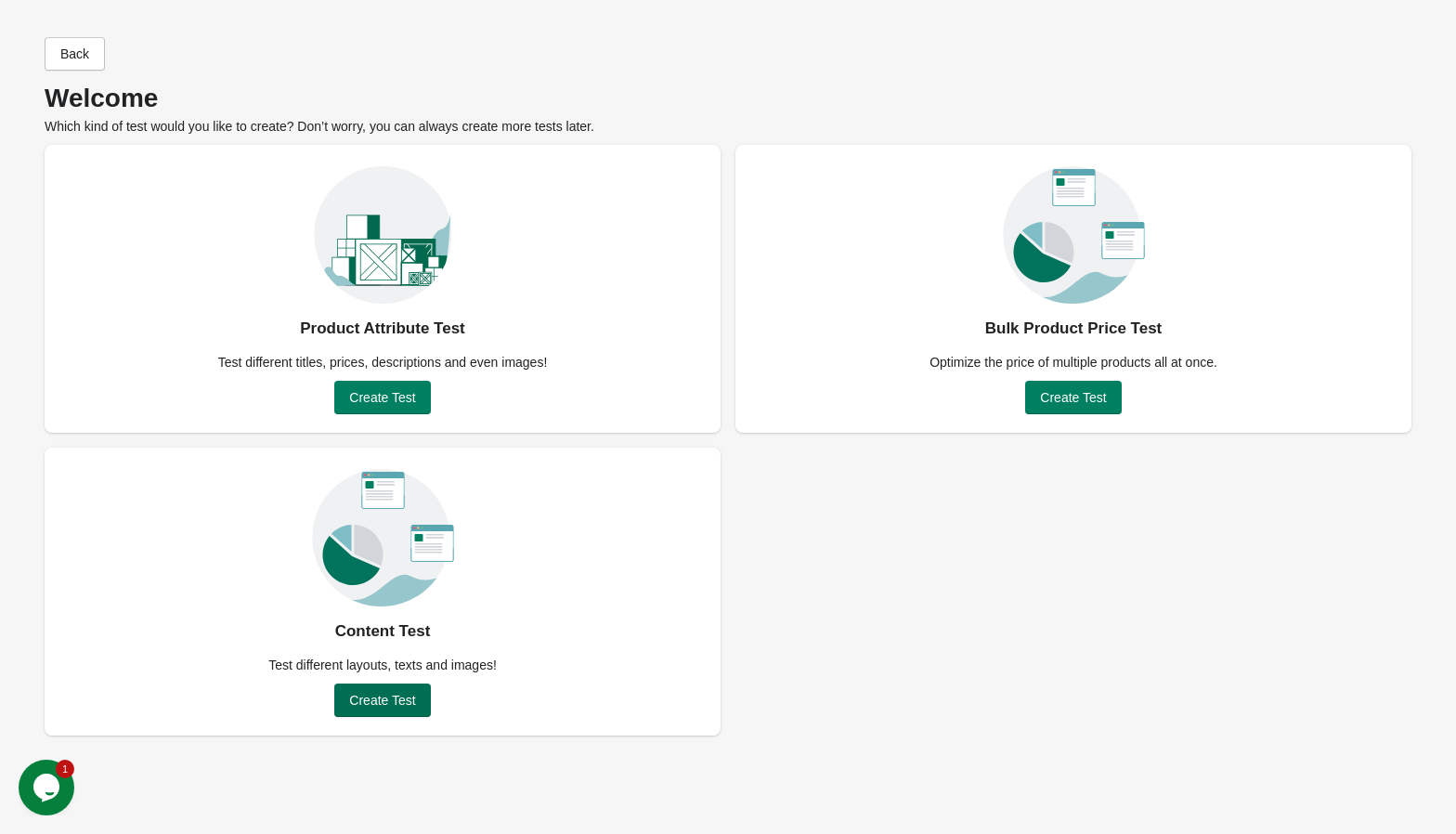 click on "Create Test" at bounding box center [382, 700] 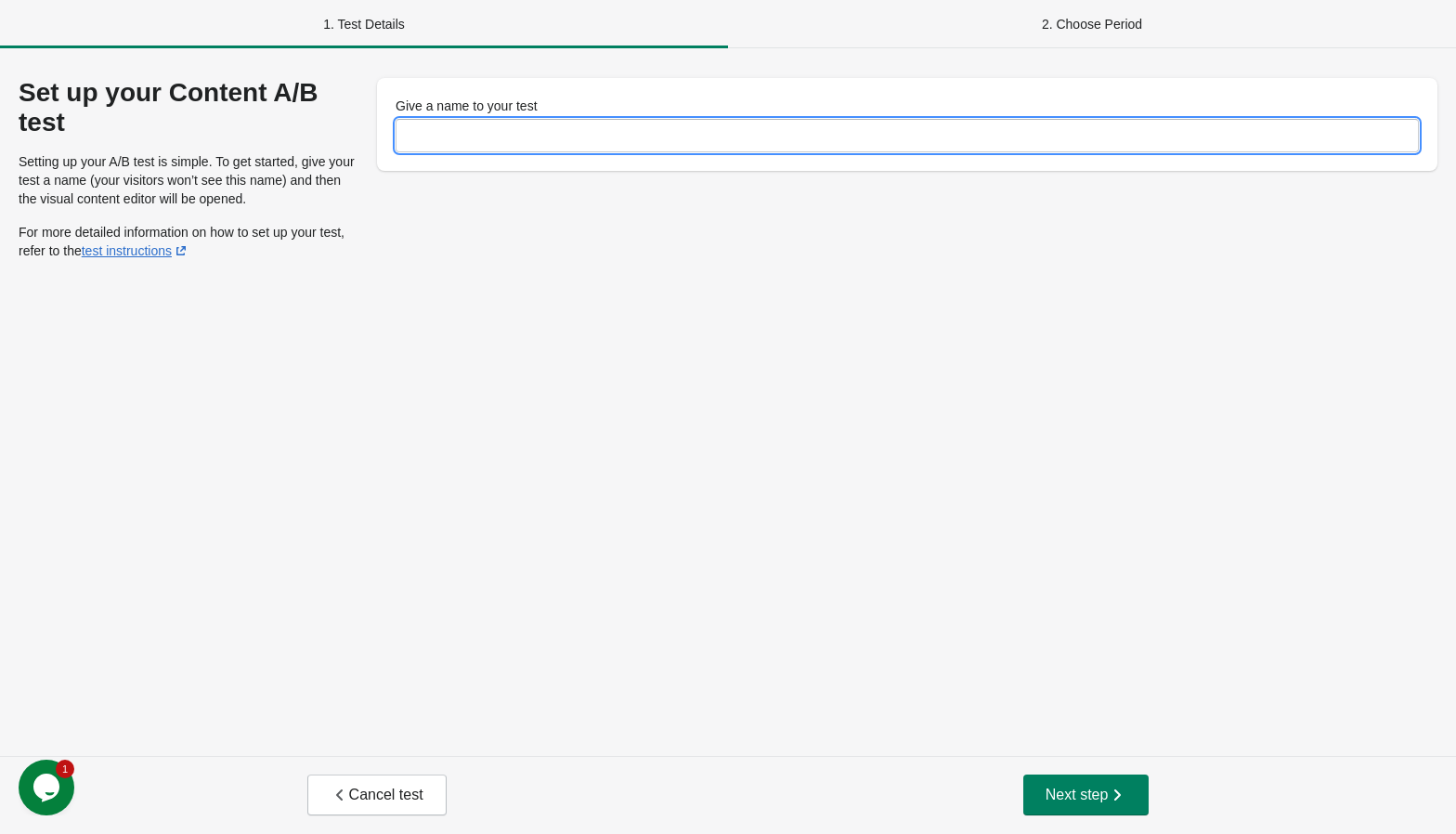 click on "Give a name to your test" at bounding box center (907, 136) 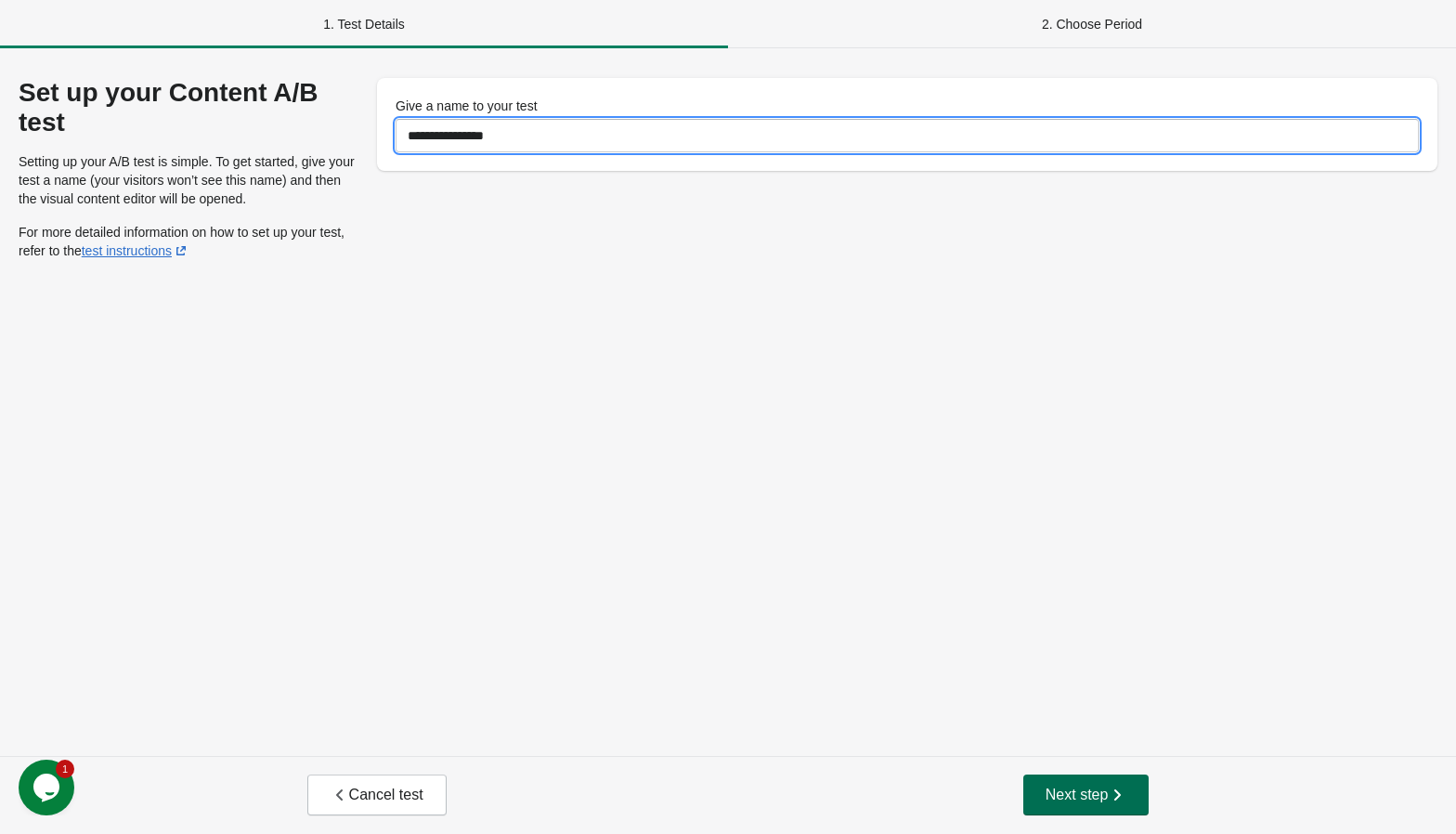 type on "**********" 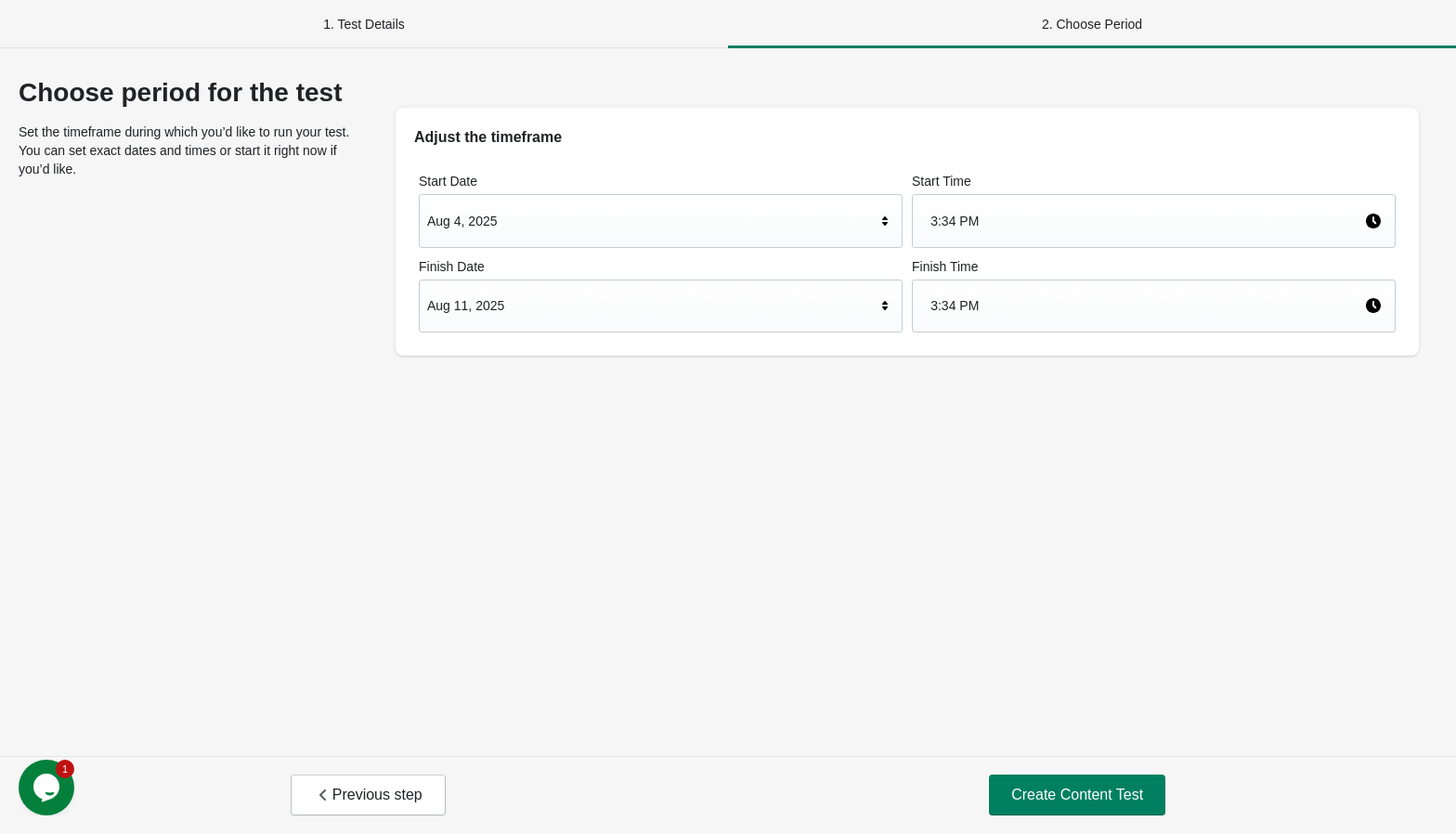 click on "Aug 11, 2025" at bounding box center [660, 306] 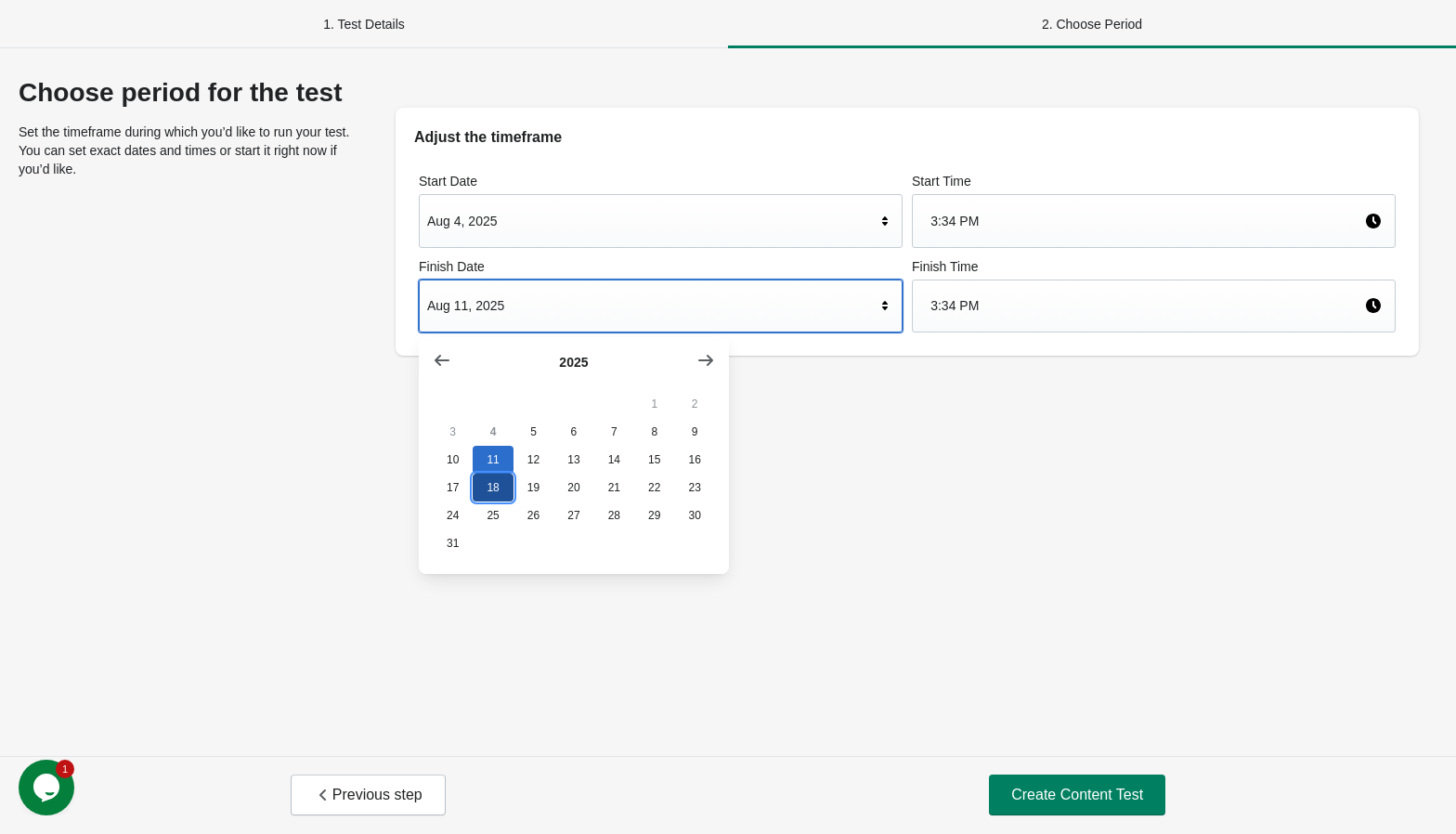 click on "18" at bounding box center (492, 488) 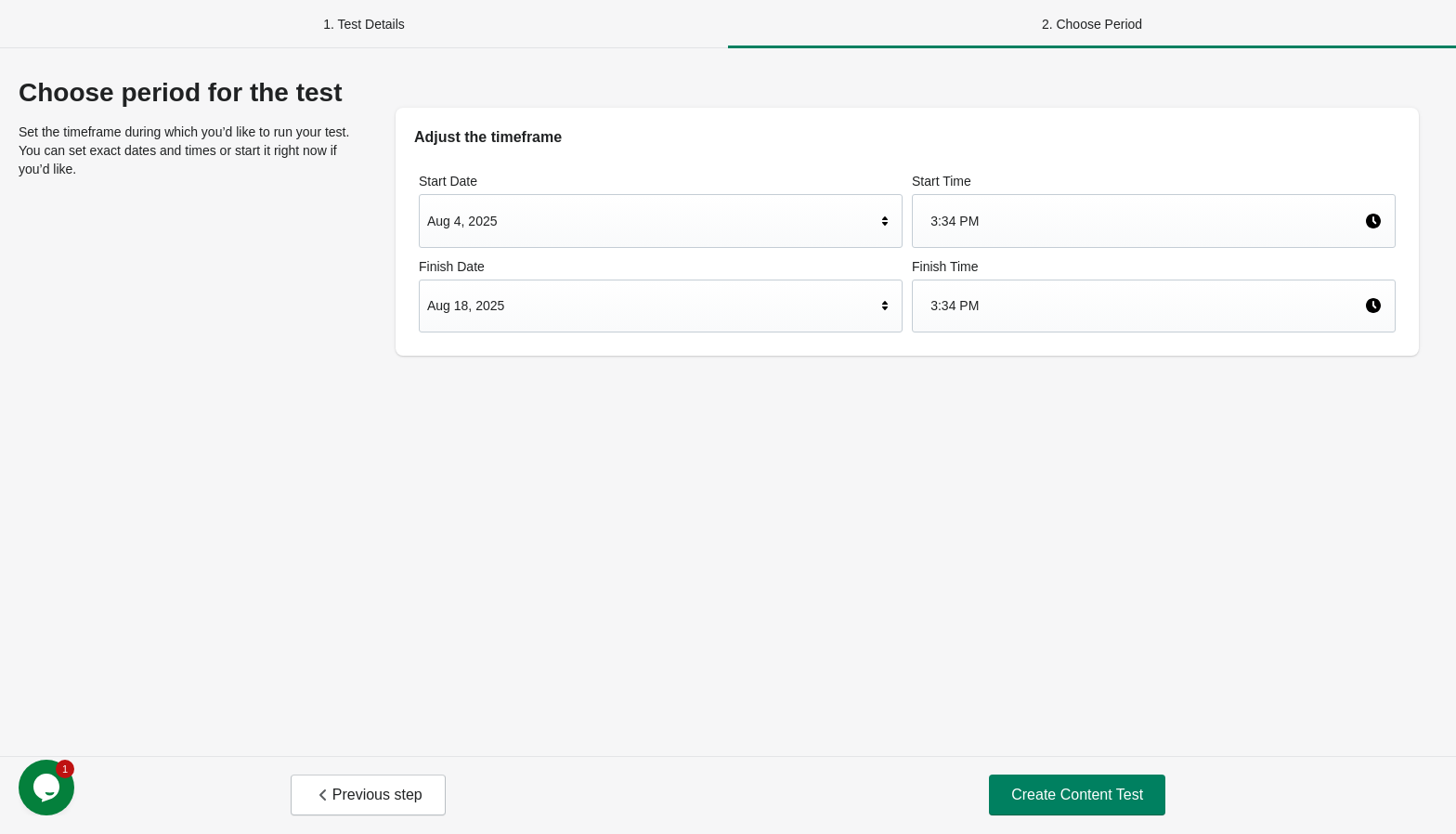 click on "3:34 PM" at bounding box center (1153, 306) 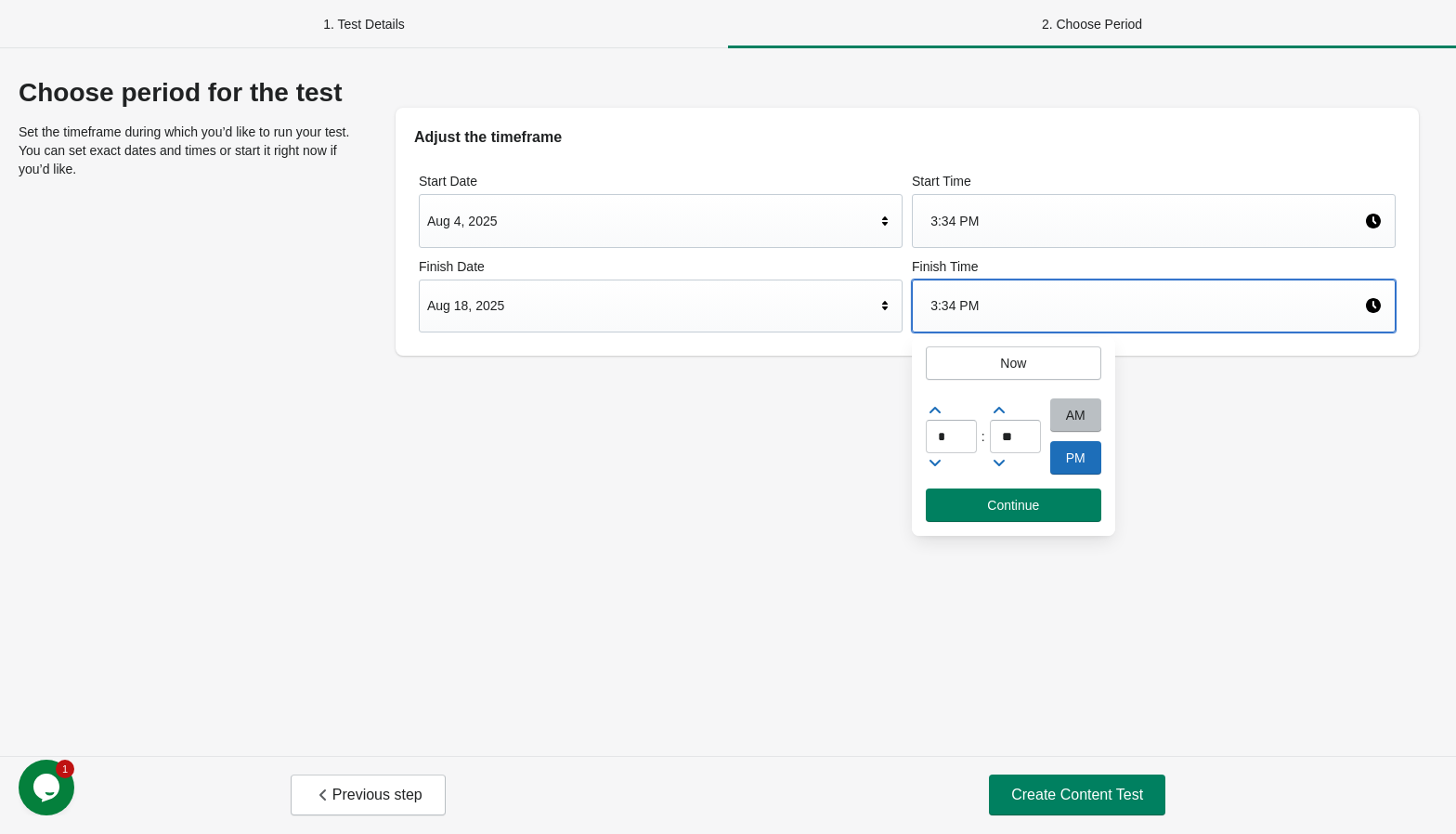 click on "Choose period for the test  Set the timeframe during which you’d like to run your test. You can set exact dates and times or start it right now if you’d like. Adjust the timeframe Start Date Aug 4, 2025 Start Time 3:34 PM Finish Date Aug 18, 2025 Finish Time 3:34 PM" at bounding box center [728, 402] 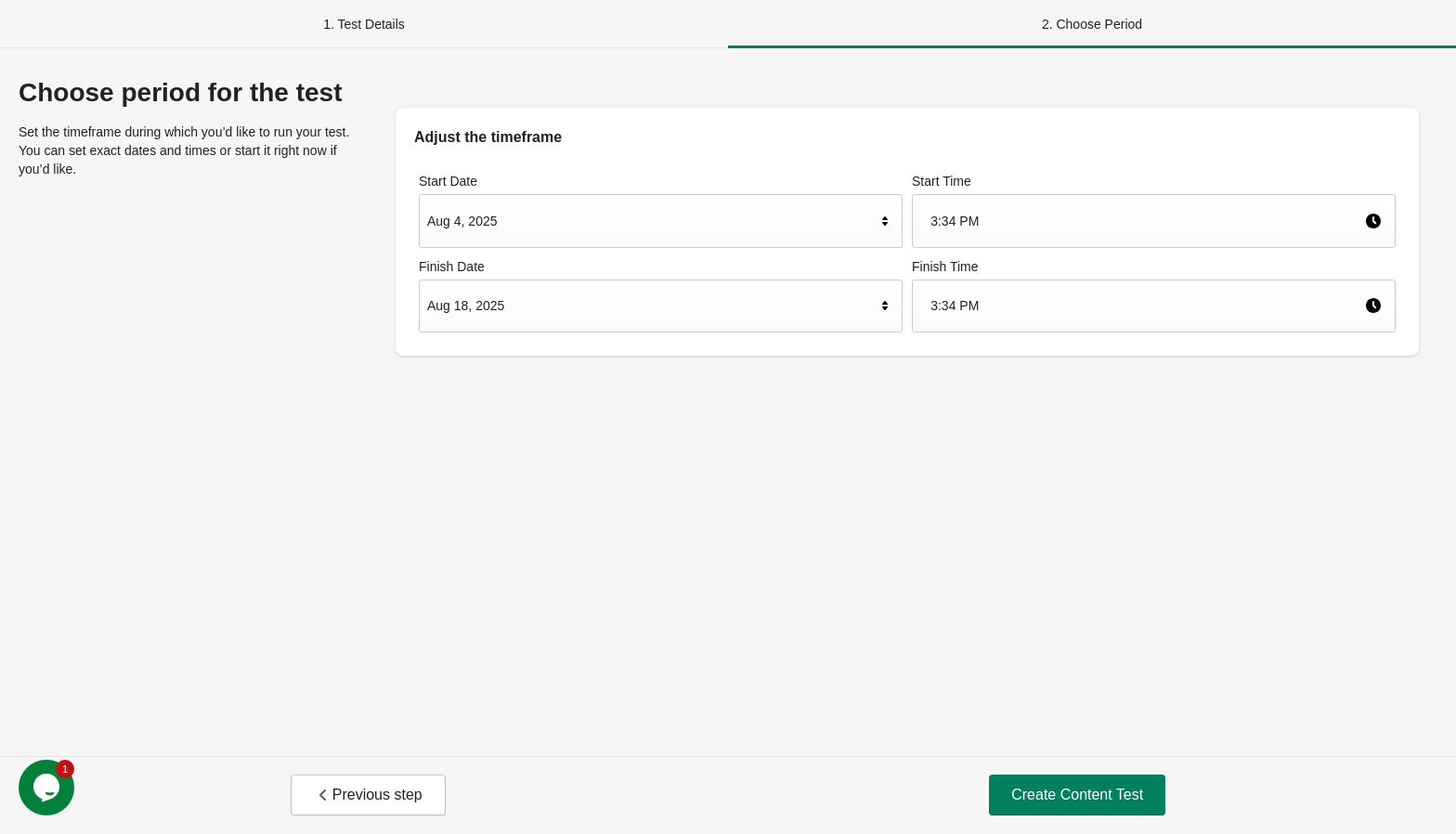 click on "Aug 18, 2025" at bounding box center [651, 306] 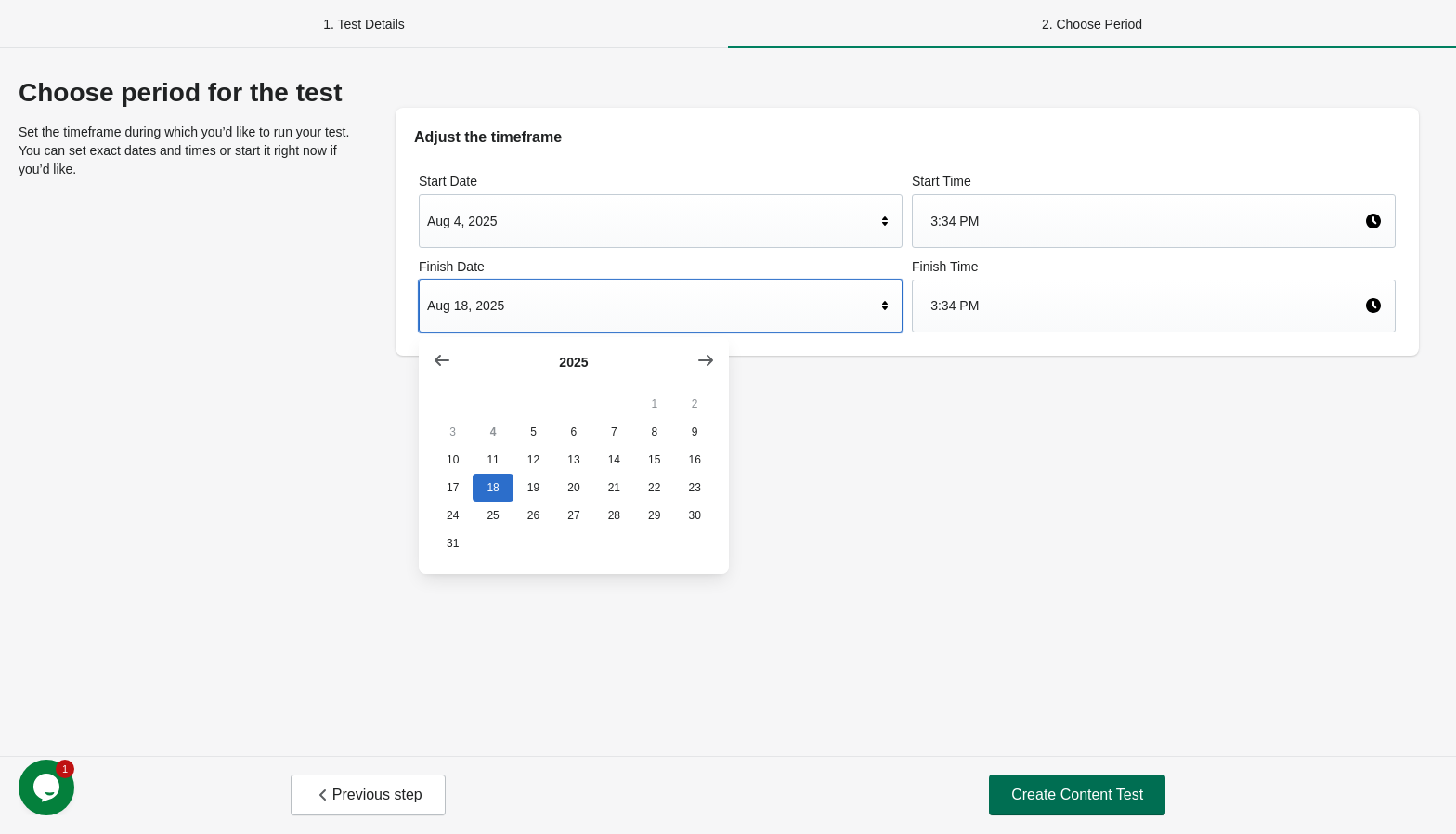 click on "Create Content Test" at bounding box center (1077, 795) 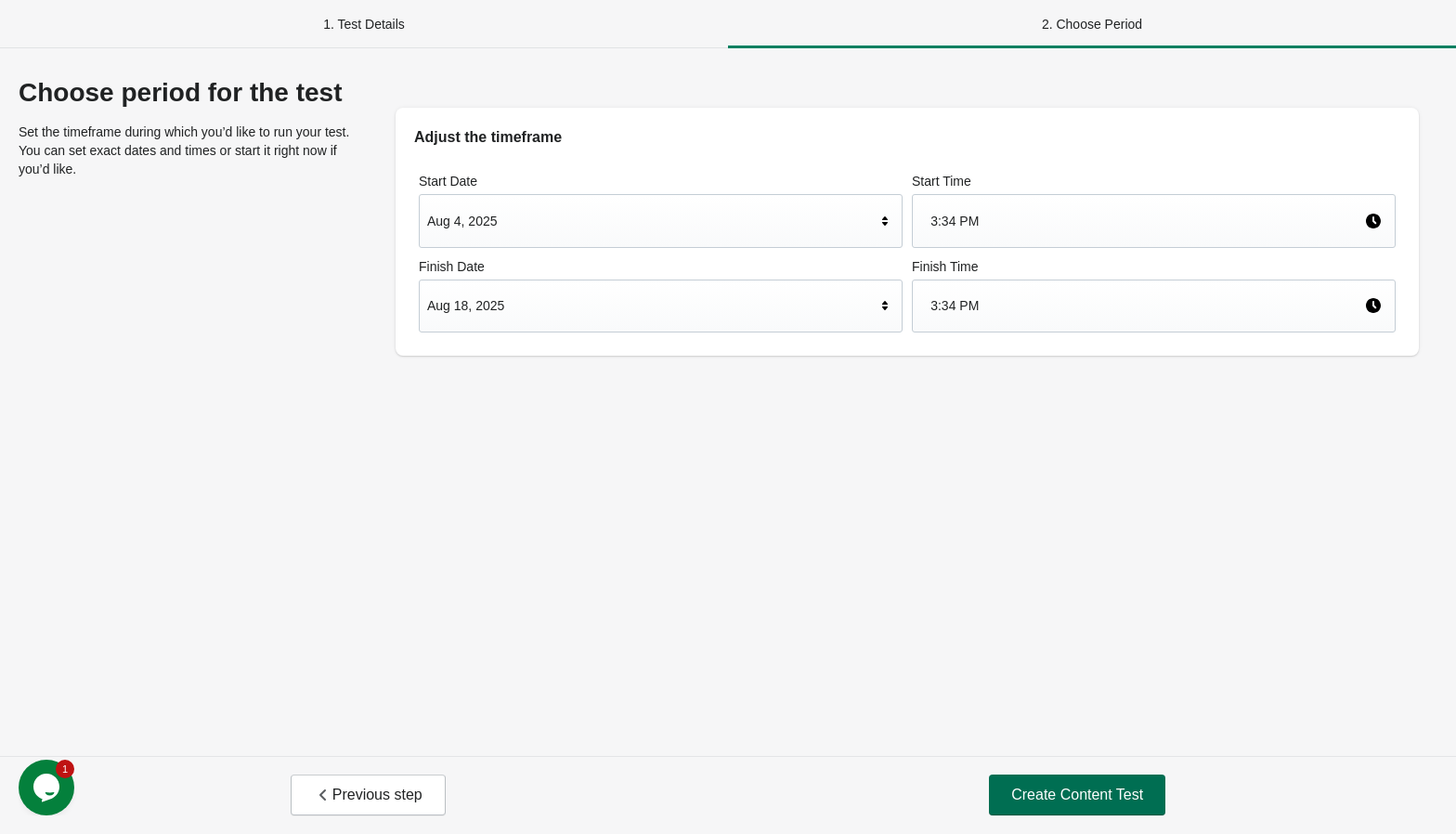 click on "Create Content Test" at bounding box center [1077, 795] 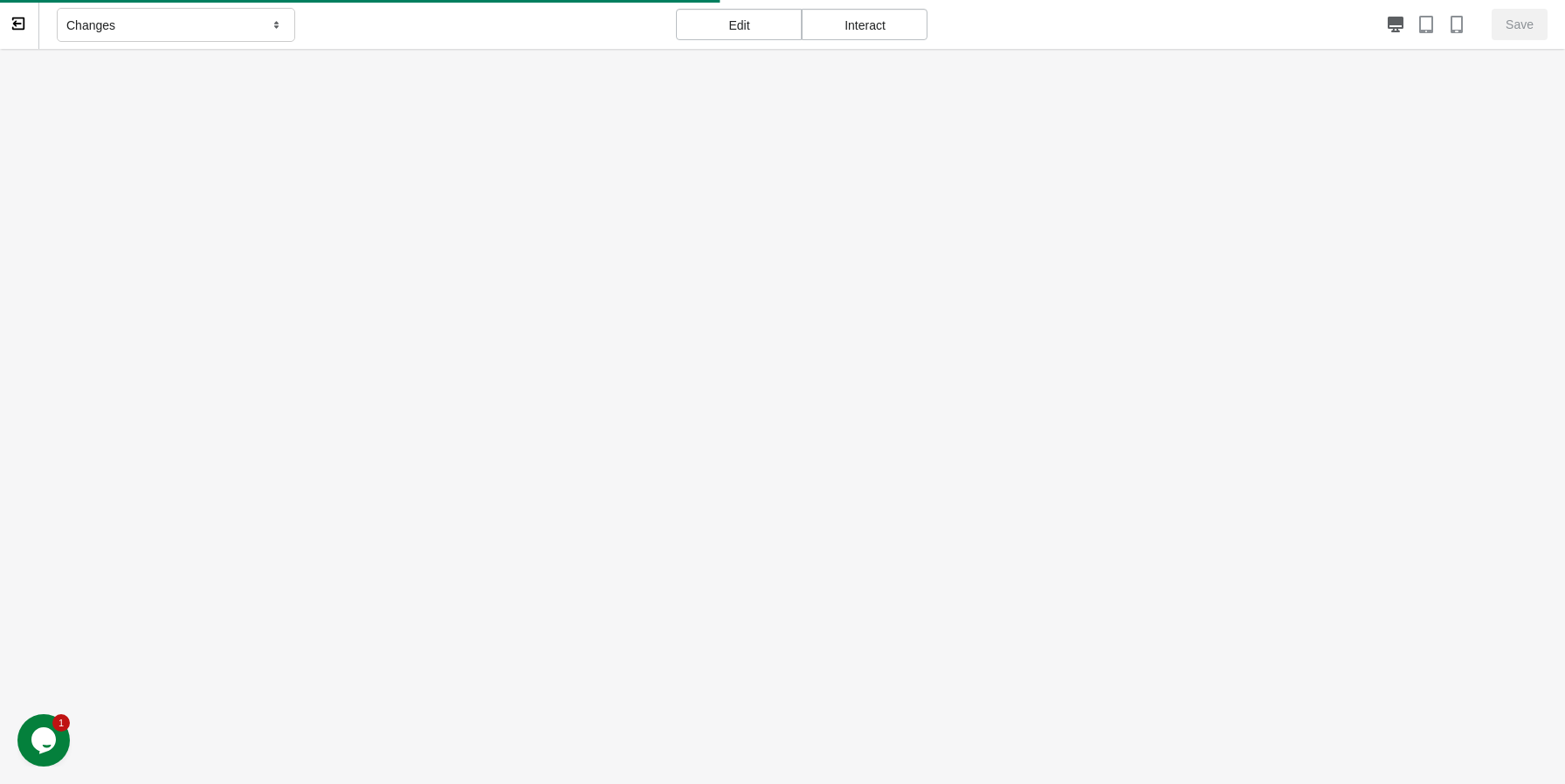 click on "Changes" at bounding box center [176, 25] 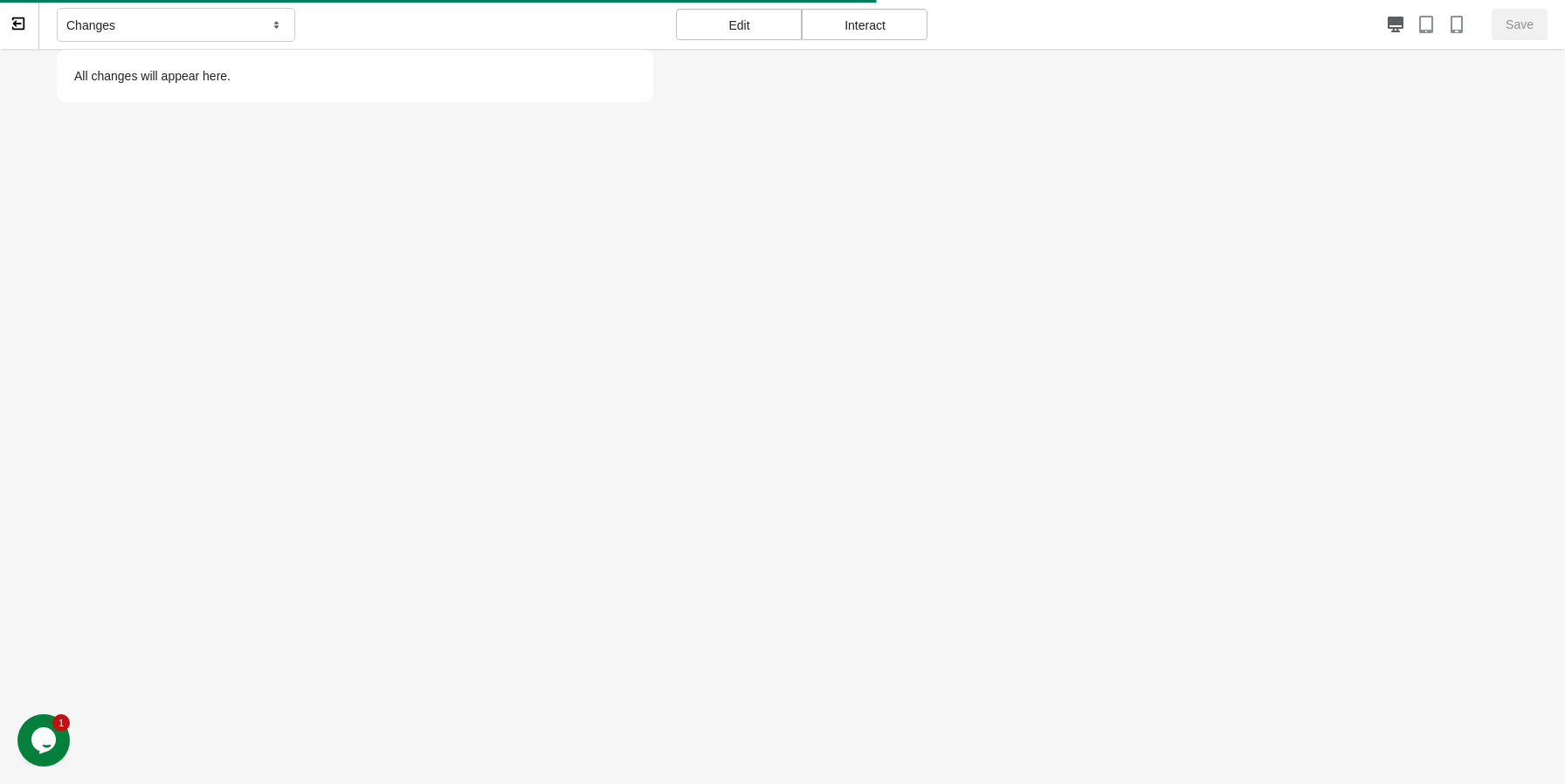 click on "Changes" at bounding box center [176, 25] 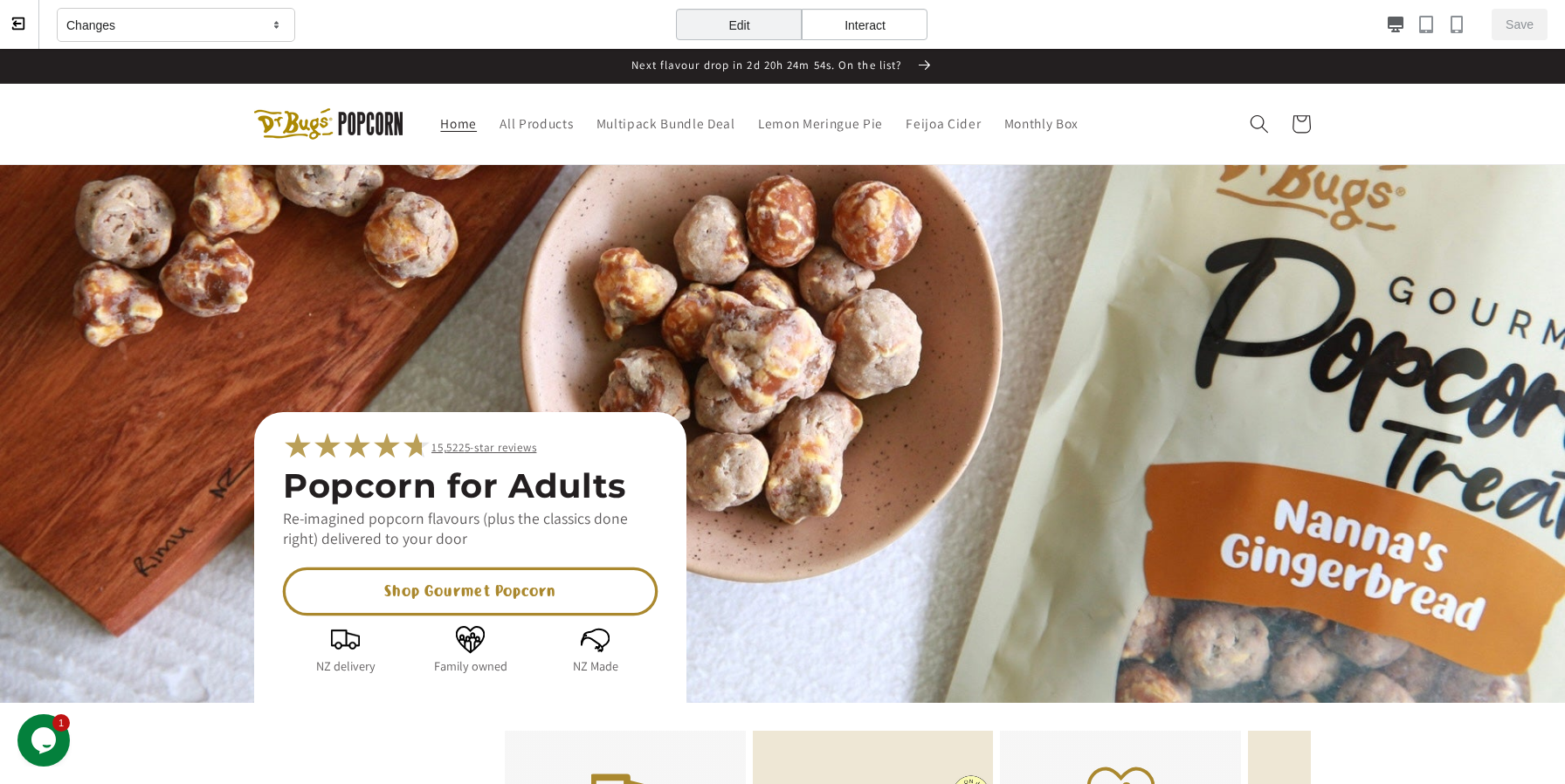 scroll, scrollTop: 0, scrollLeft: 0, axis: both 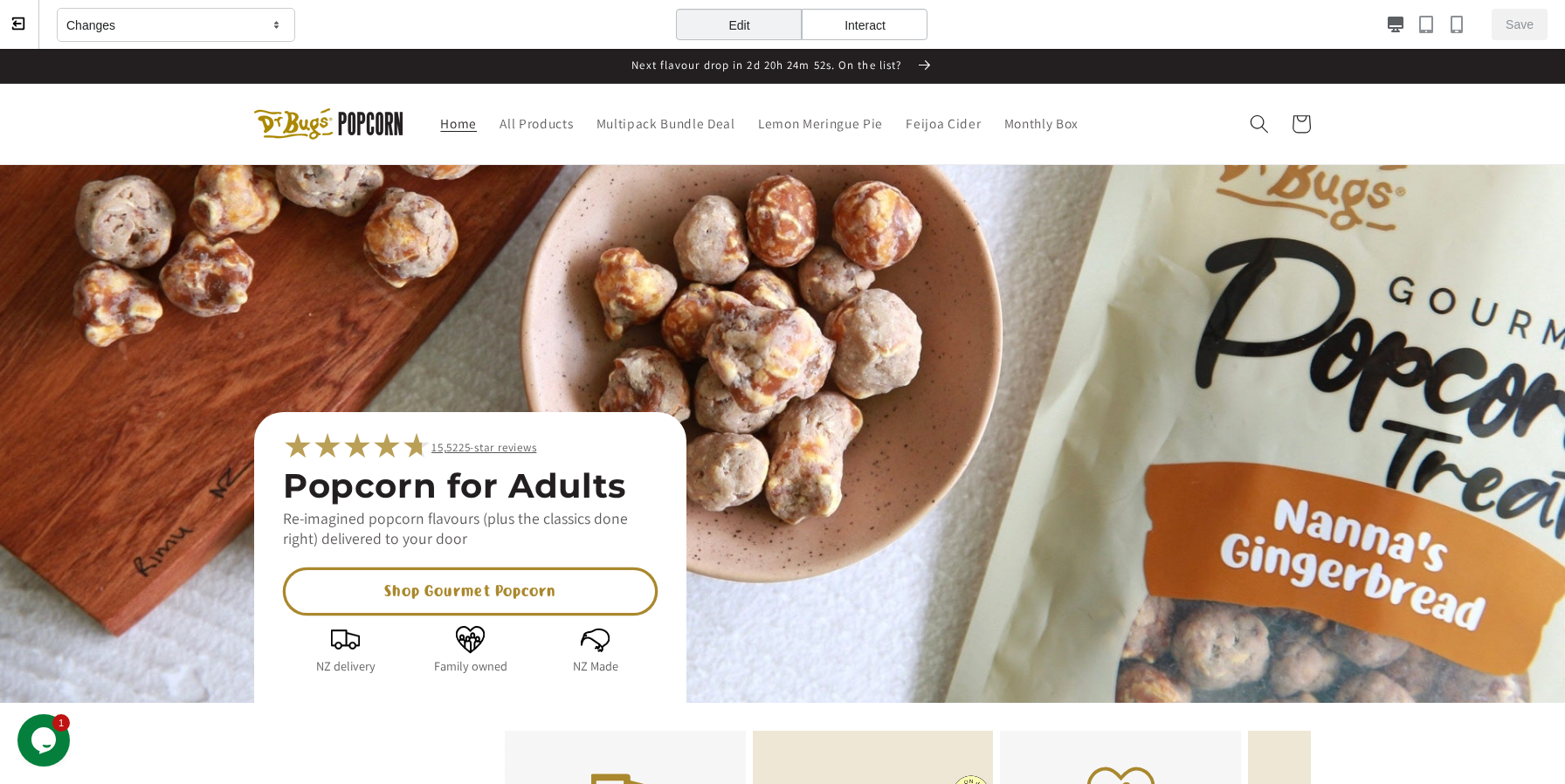 click on "Interact" at bounding box center (865, 24) 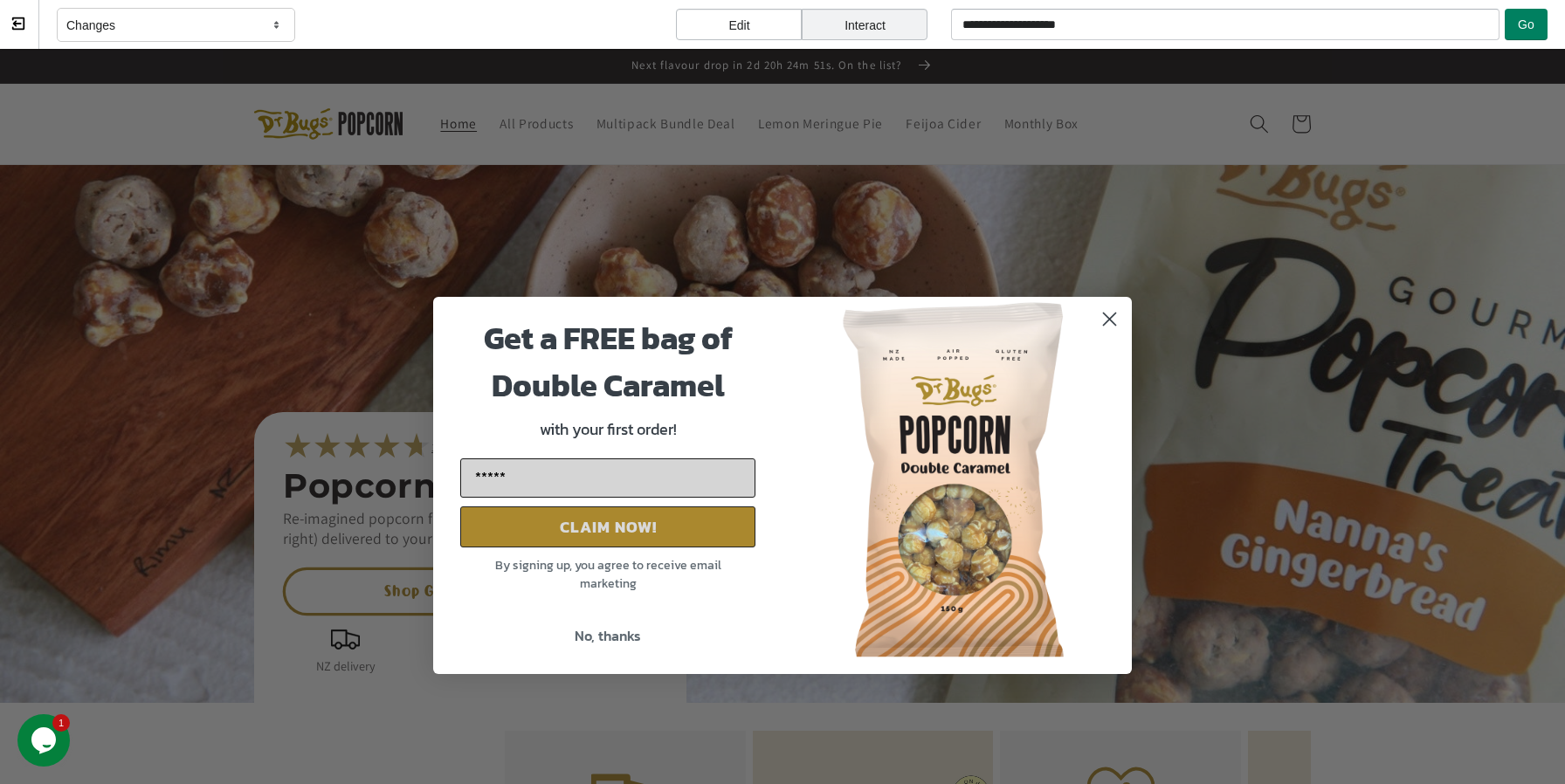 click on "Edit" at bounding box center [739, 24] 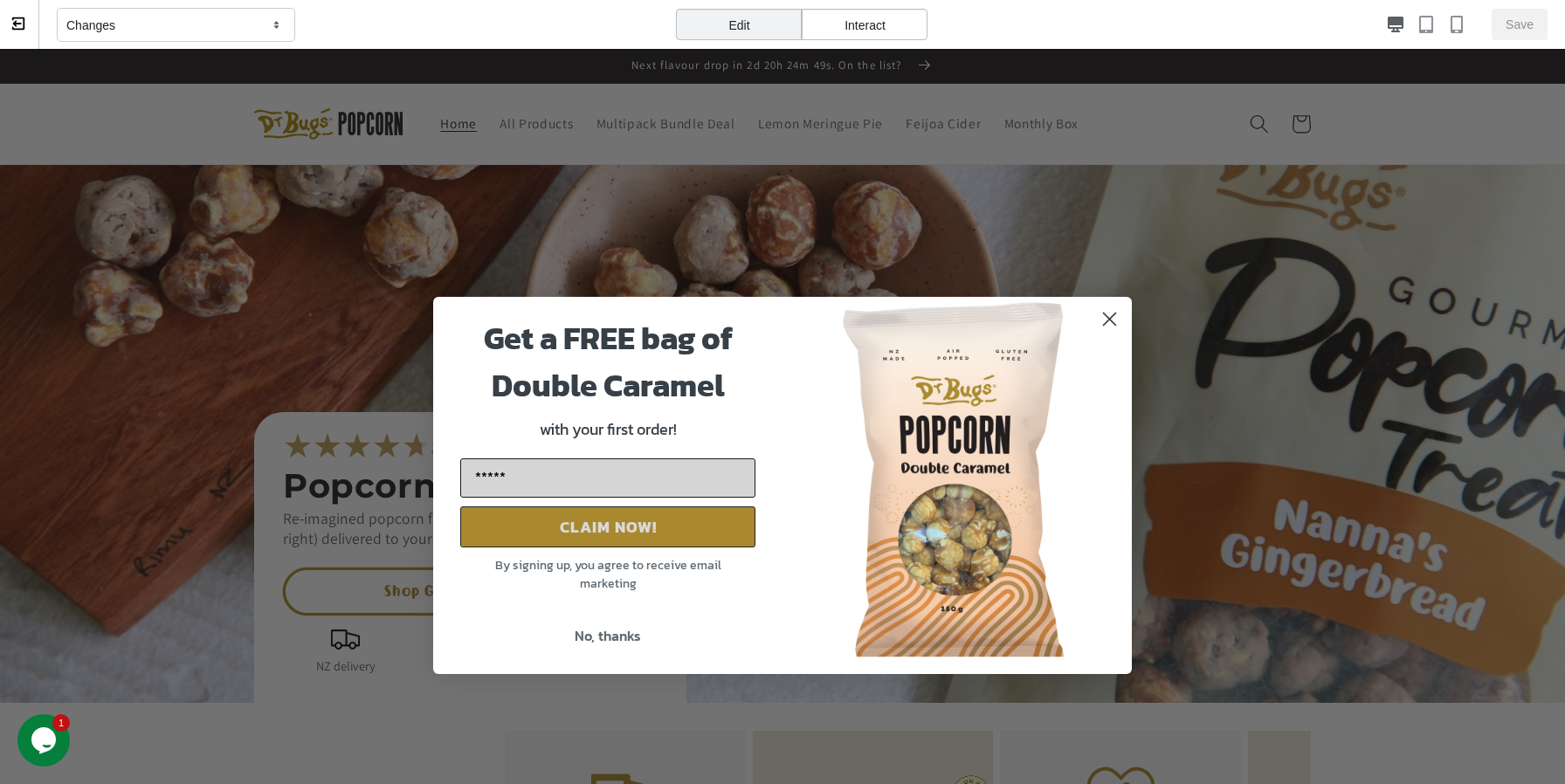 click on "Interact" at bounding box center [865, 24] 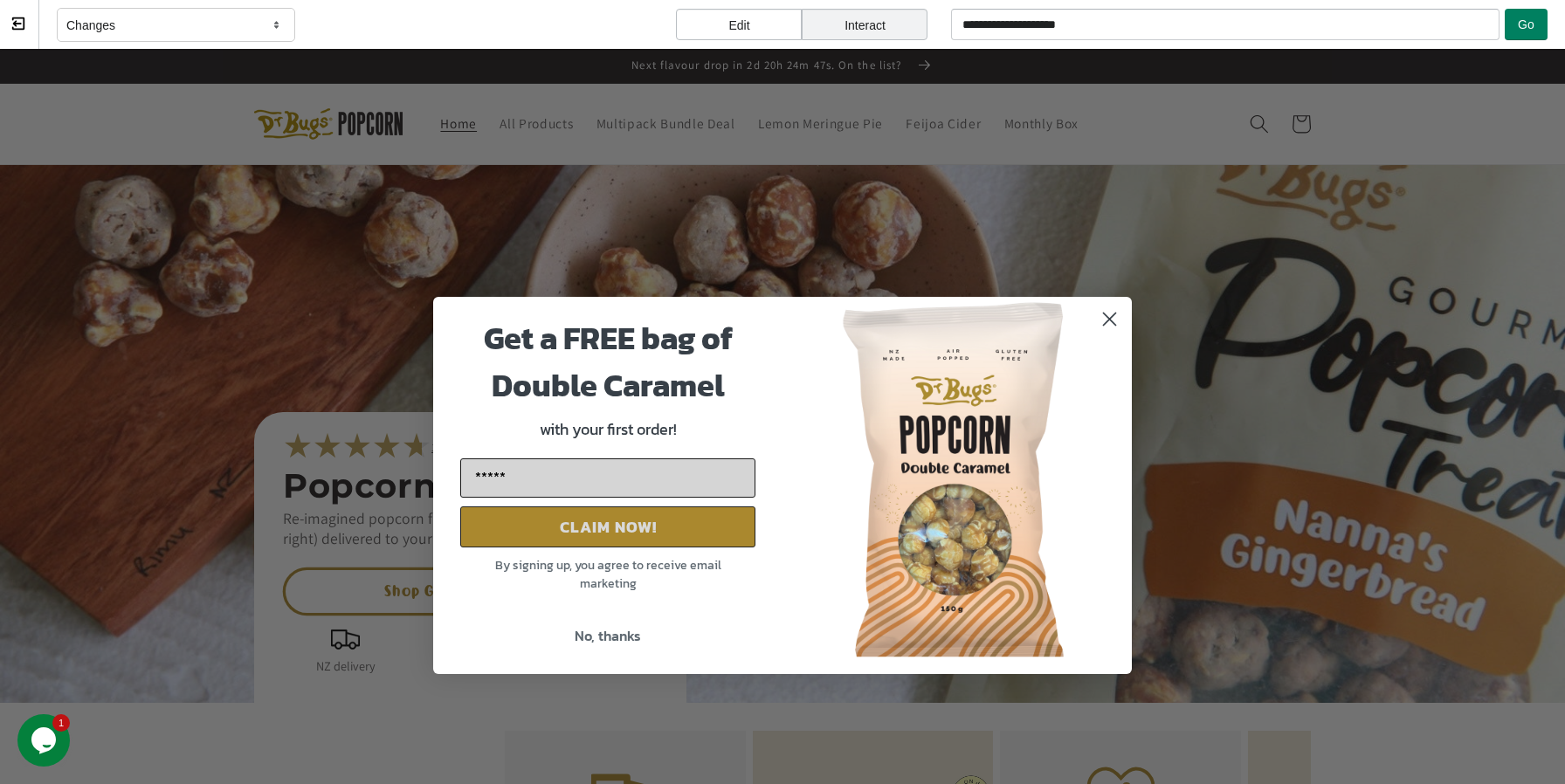 click 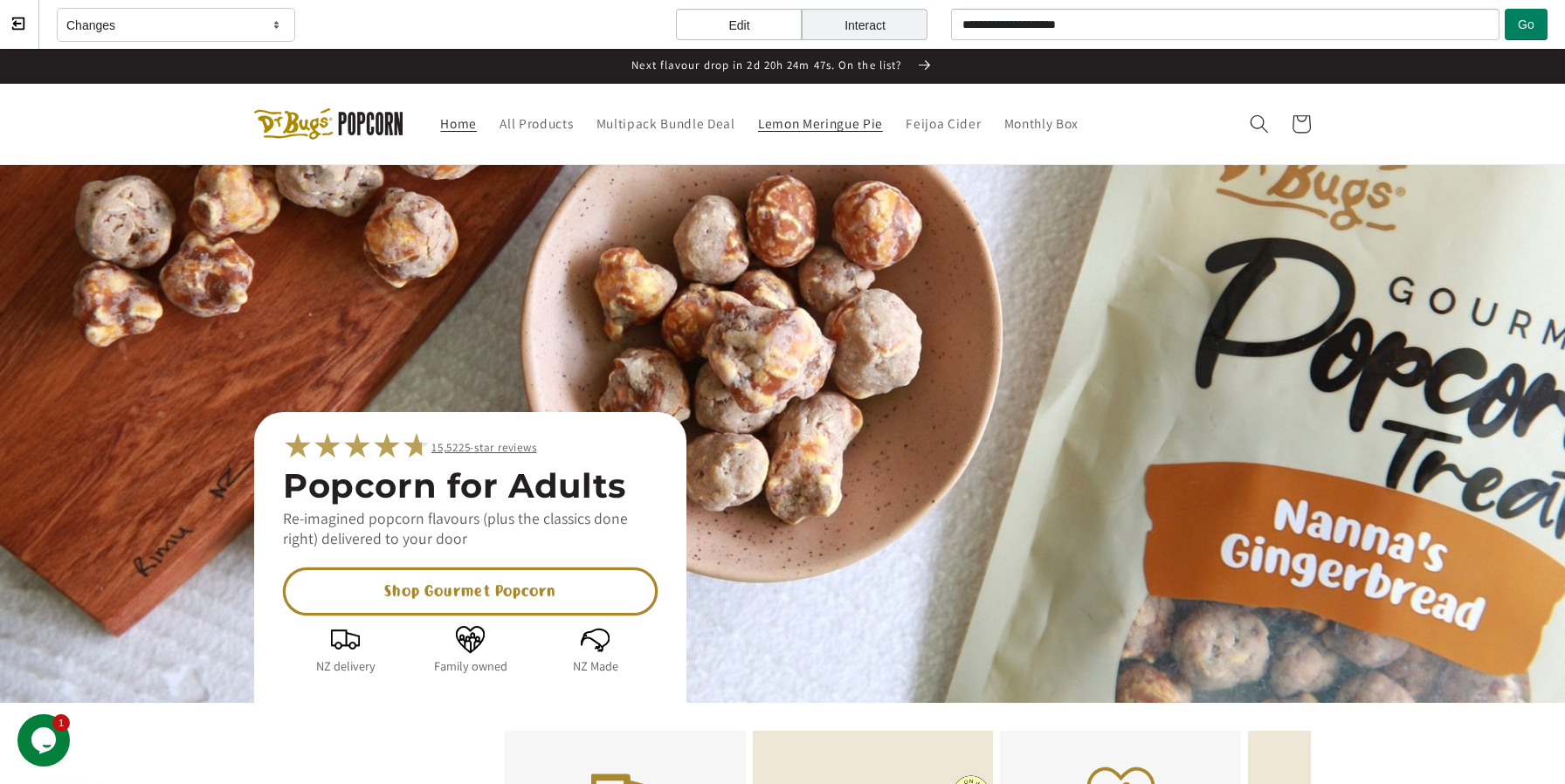 click on "Lemon Meringue Pie" at bounding box center [820, 124] 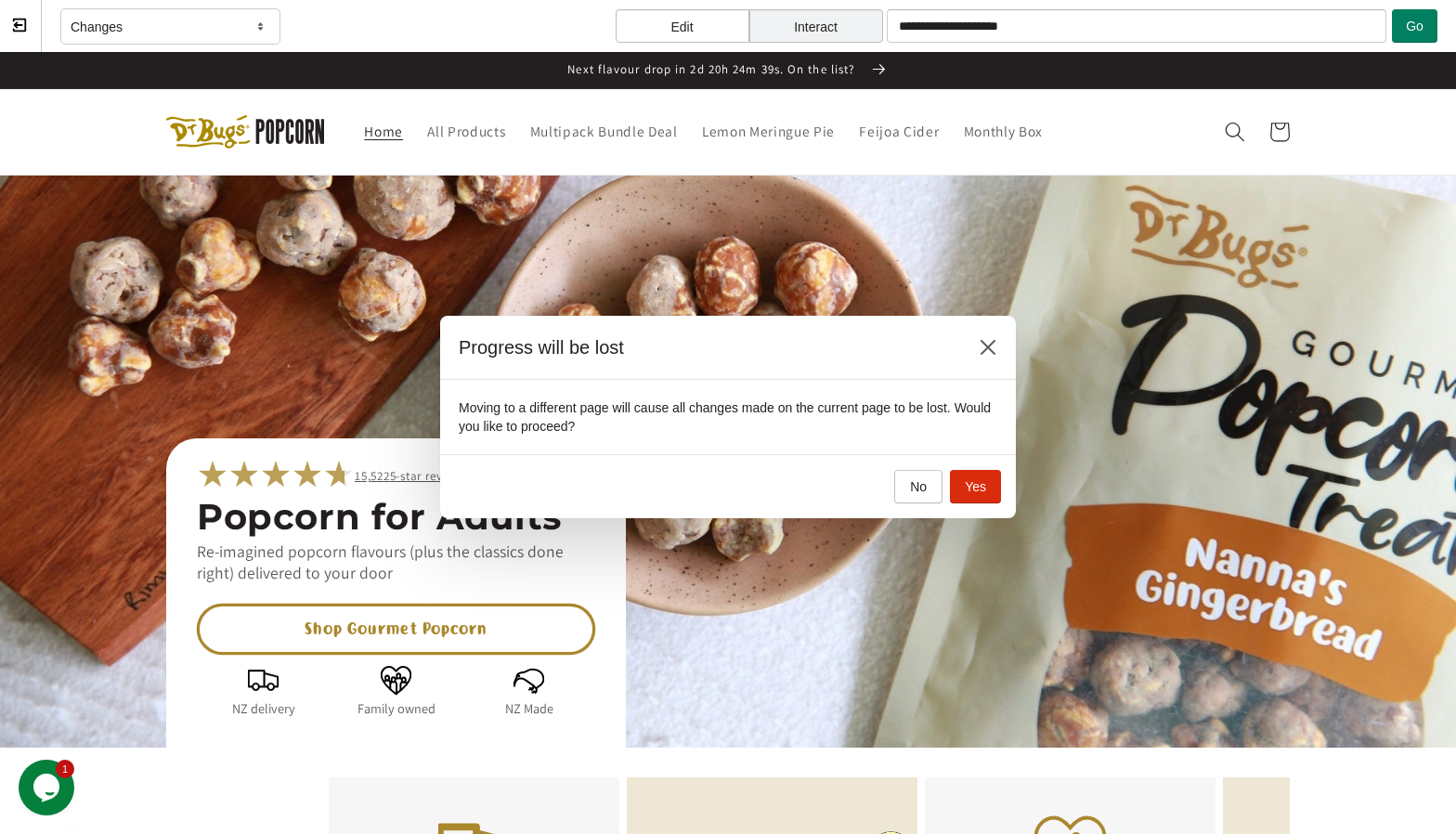click at bounding box center [728, 417] 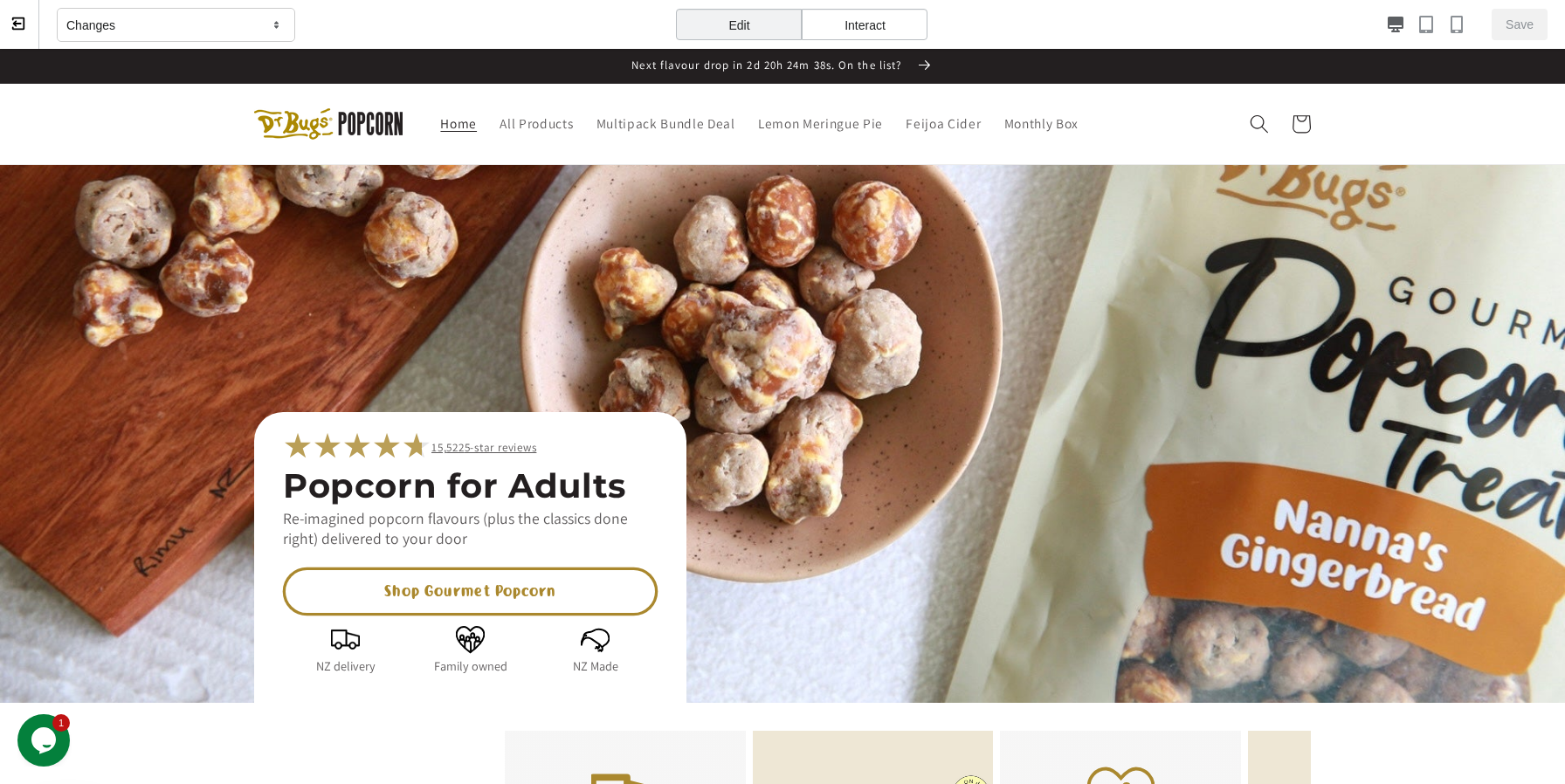 click at bounding box center [19, 24] 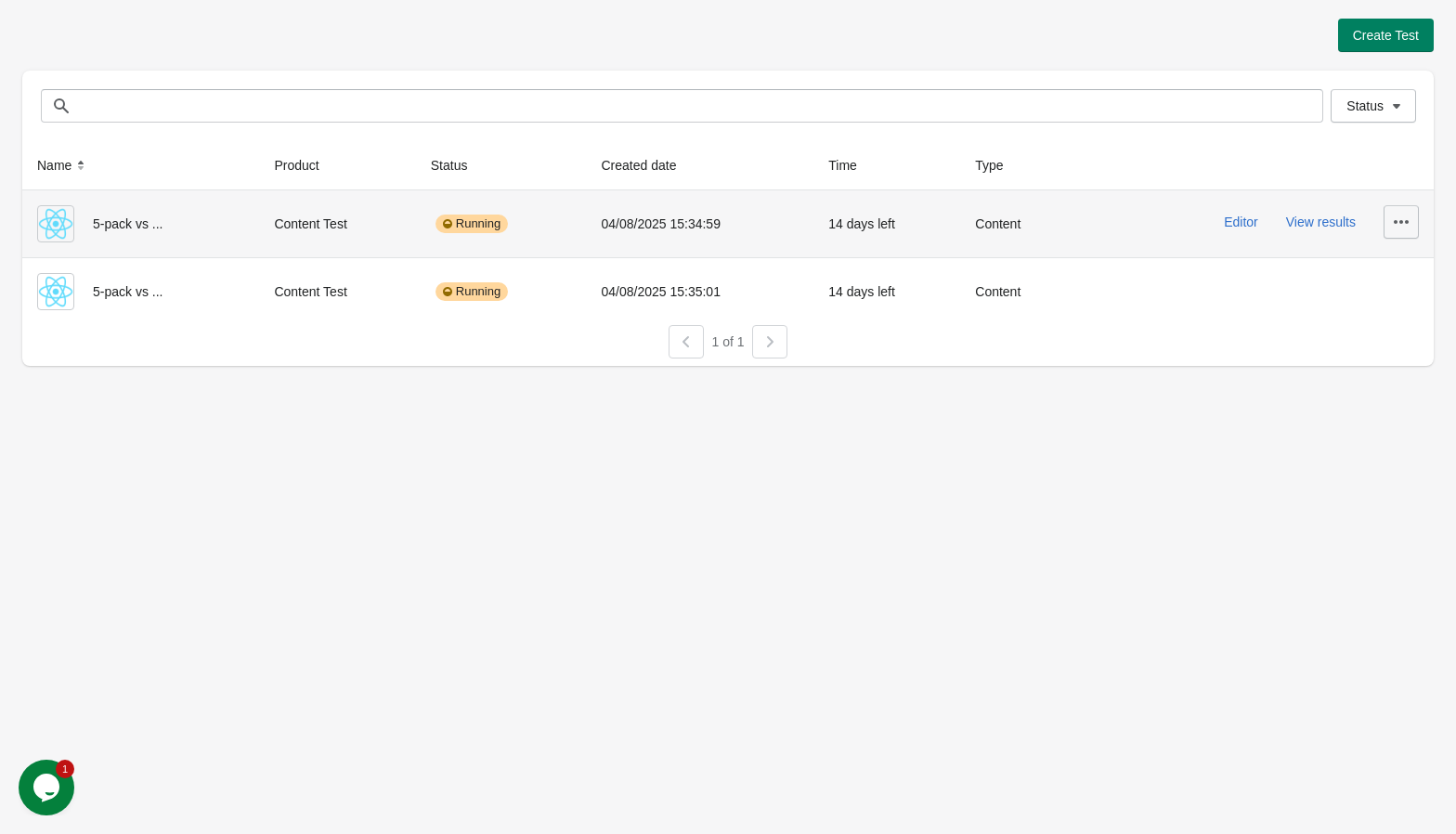 click 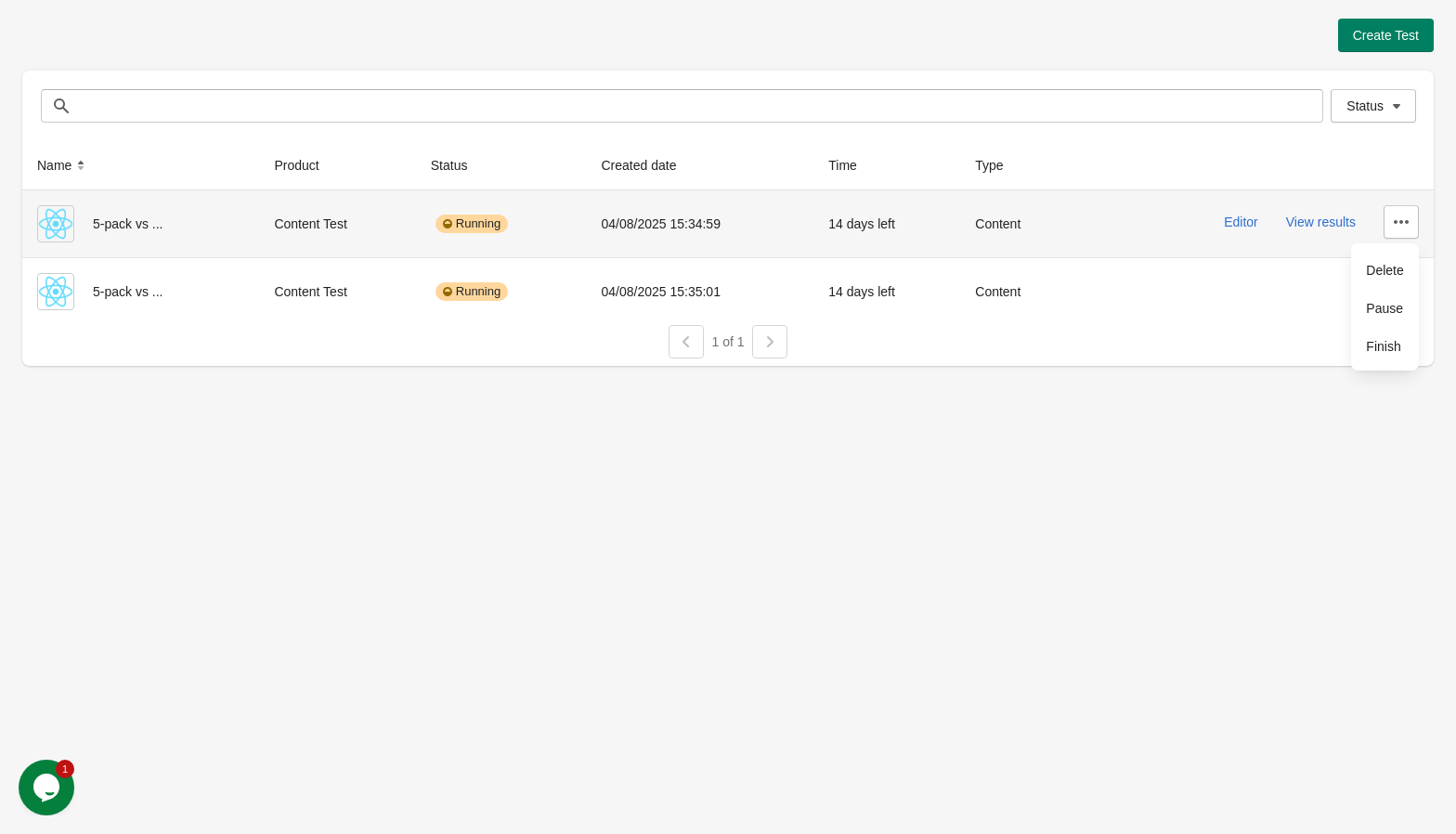click on "14 days left" at bounding box center (887, 224) 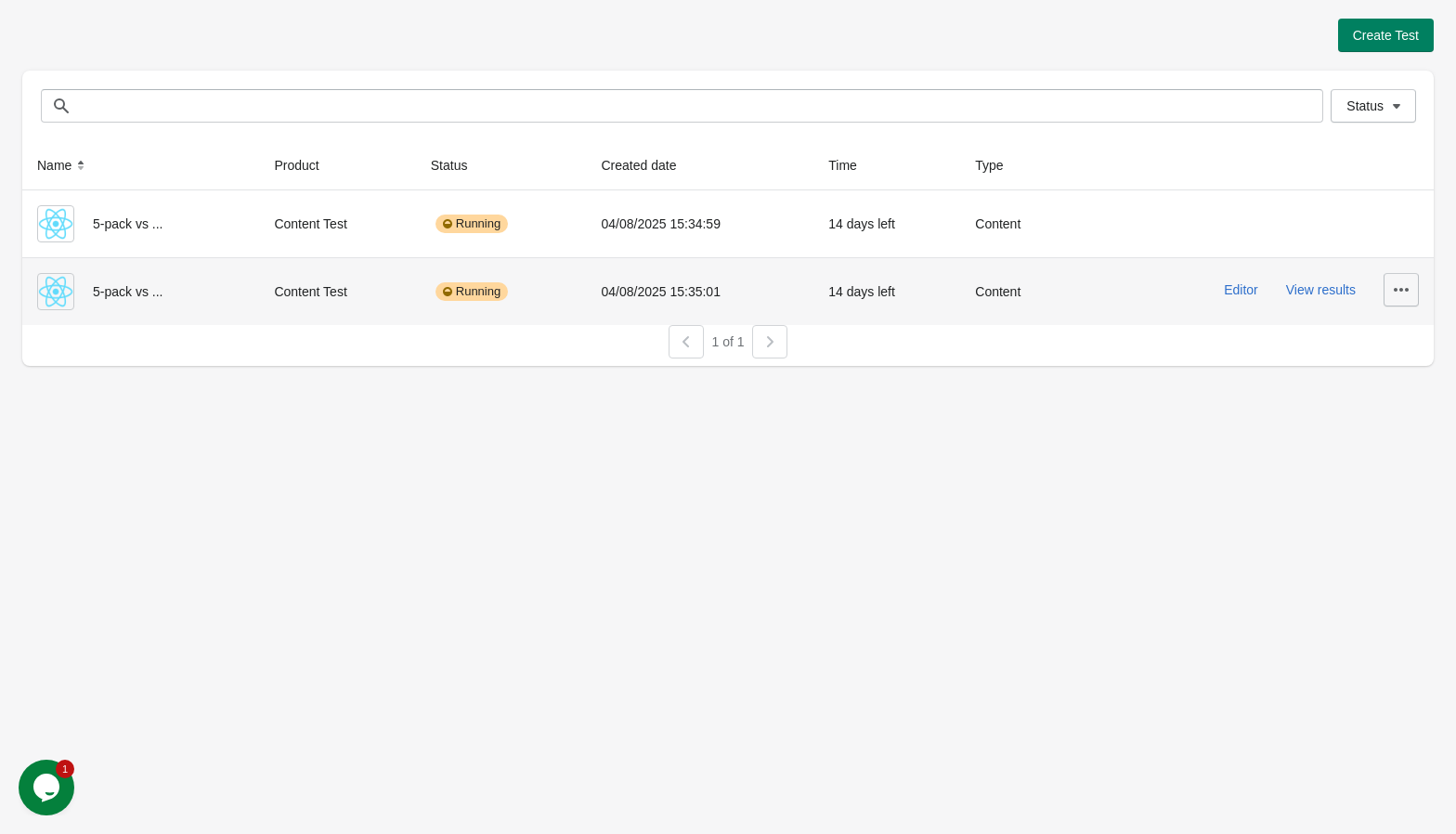 click 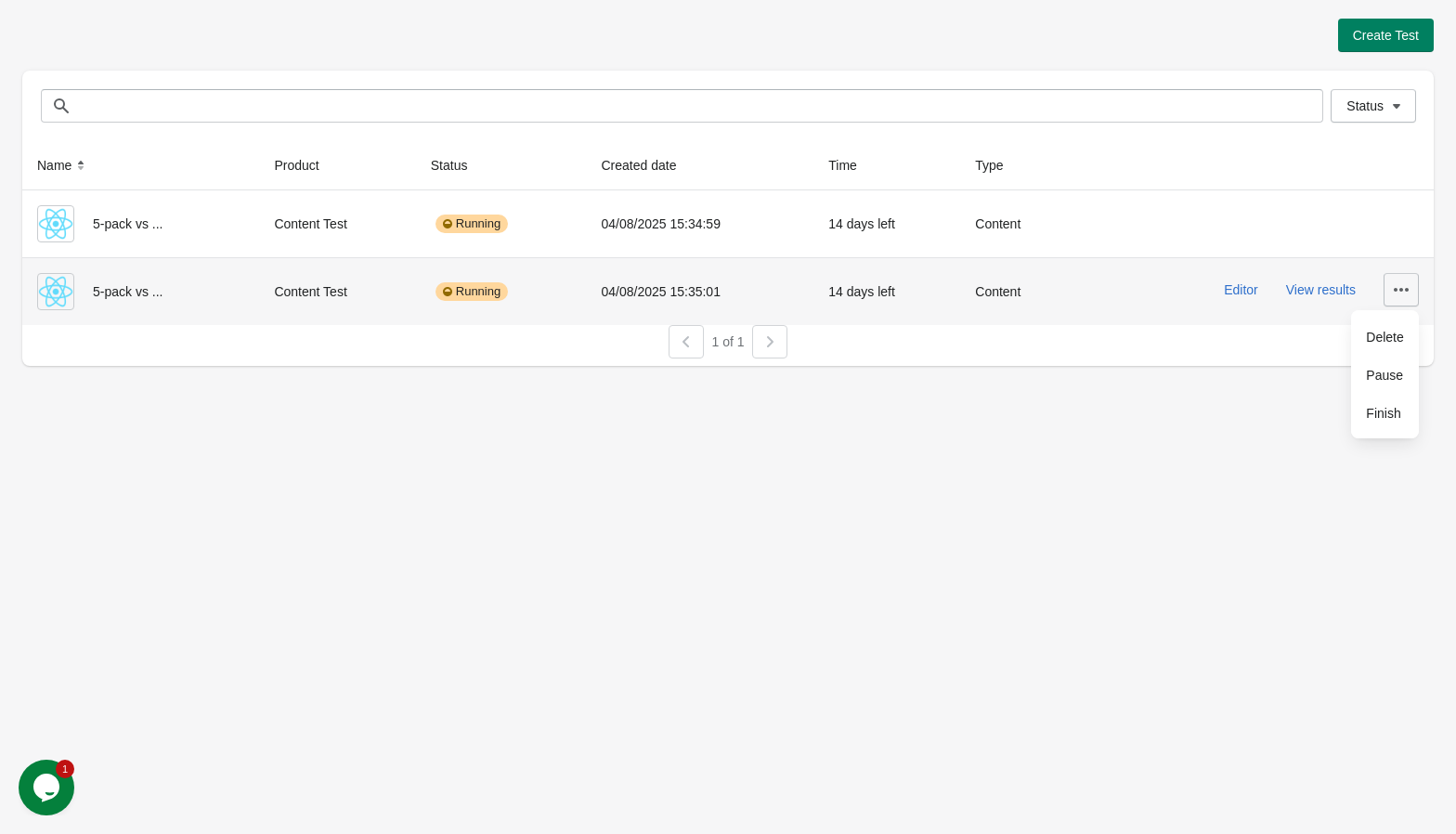 click 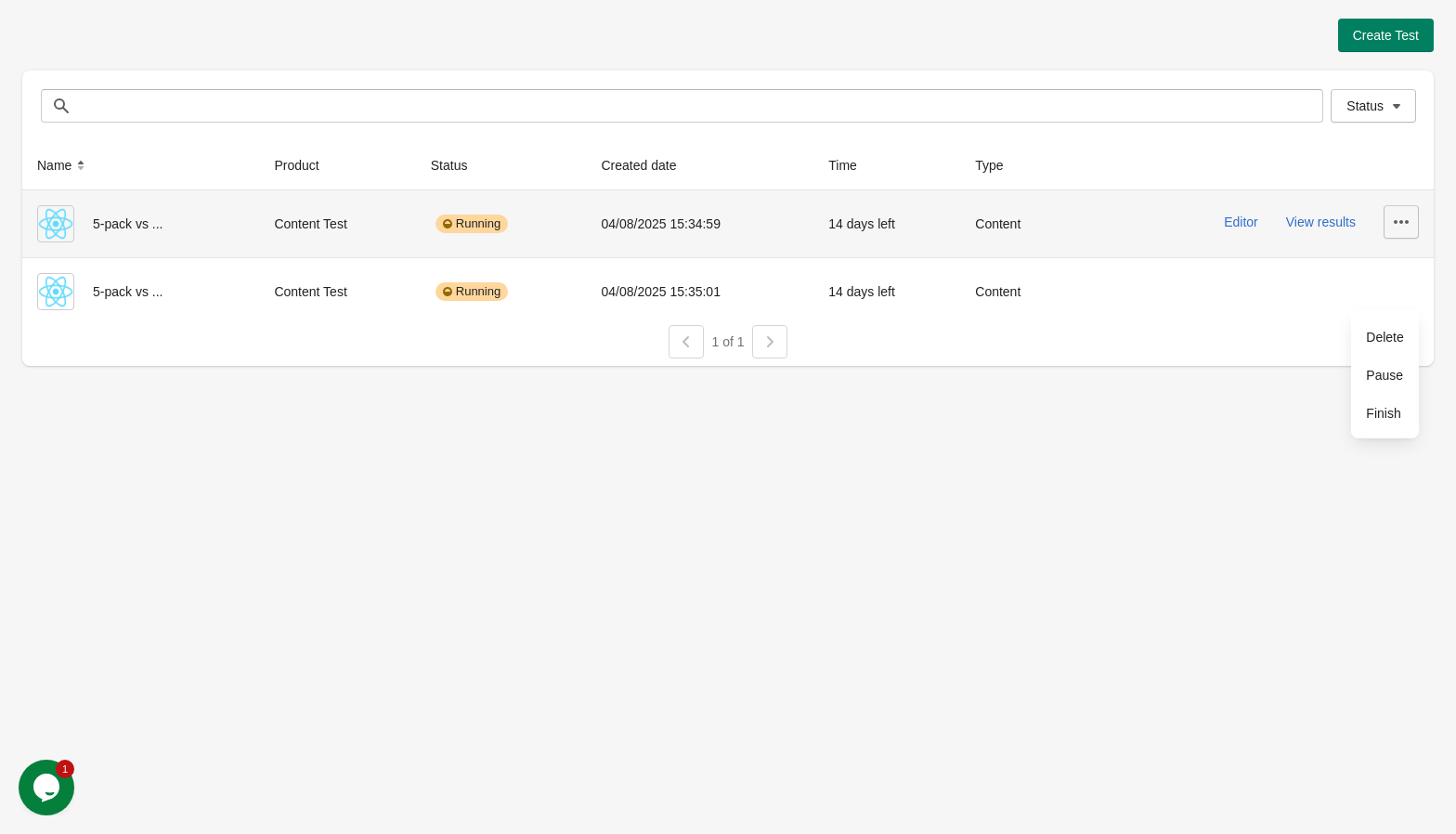 click 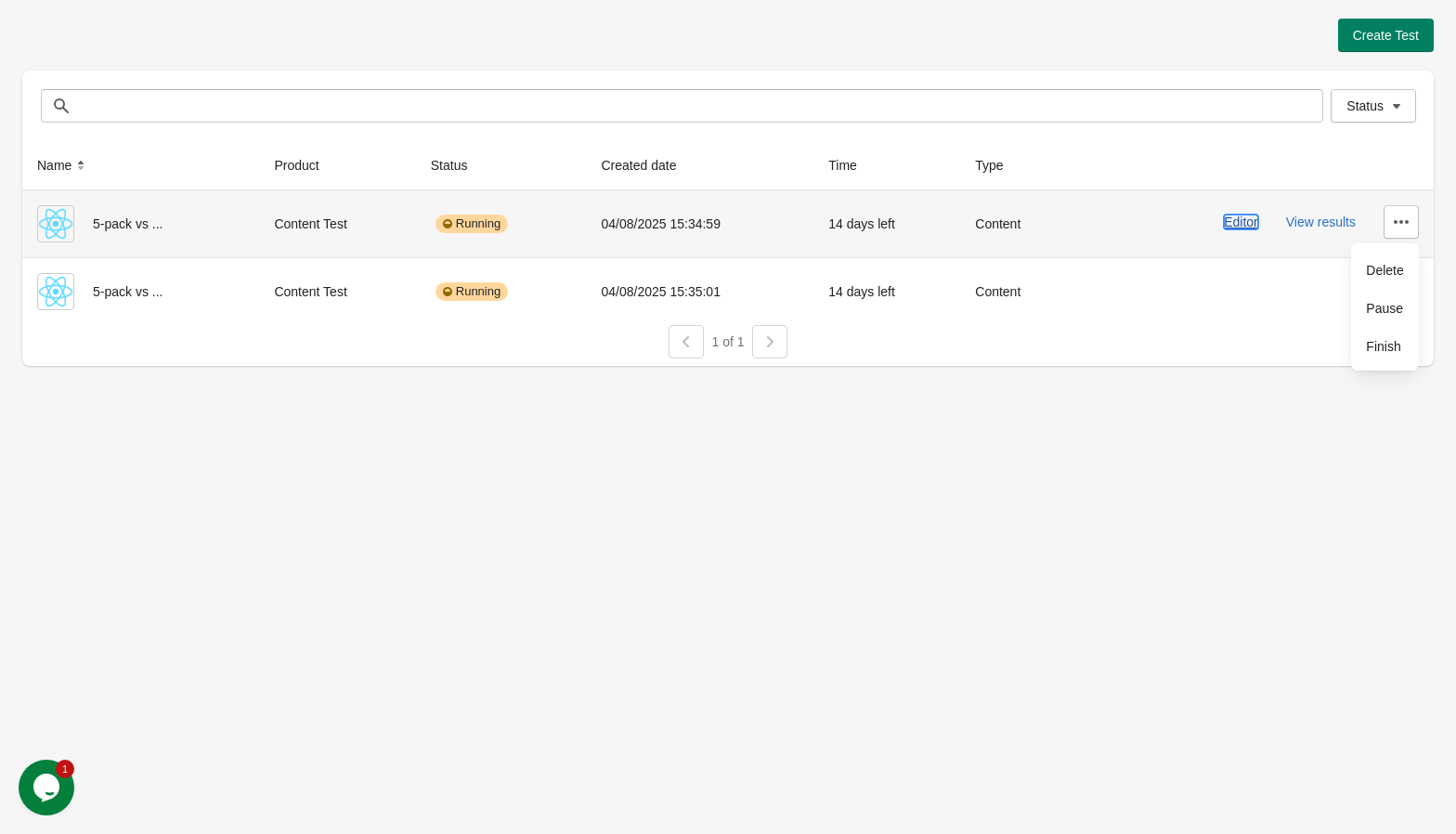 click on "Editor" at bounding box center [1241, 222] 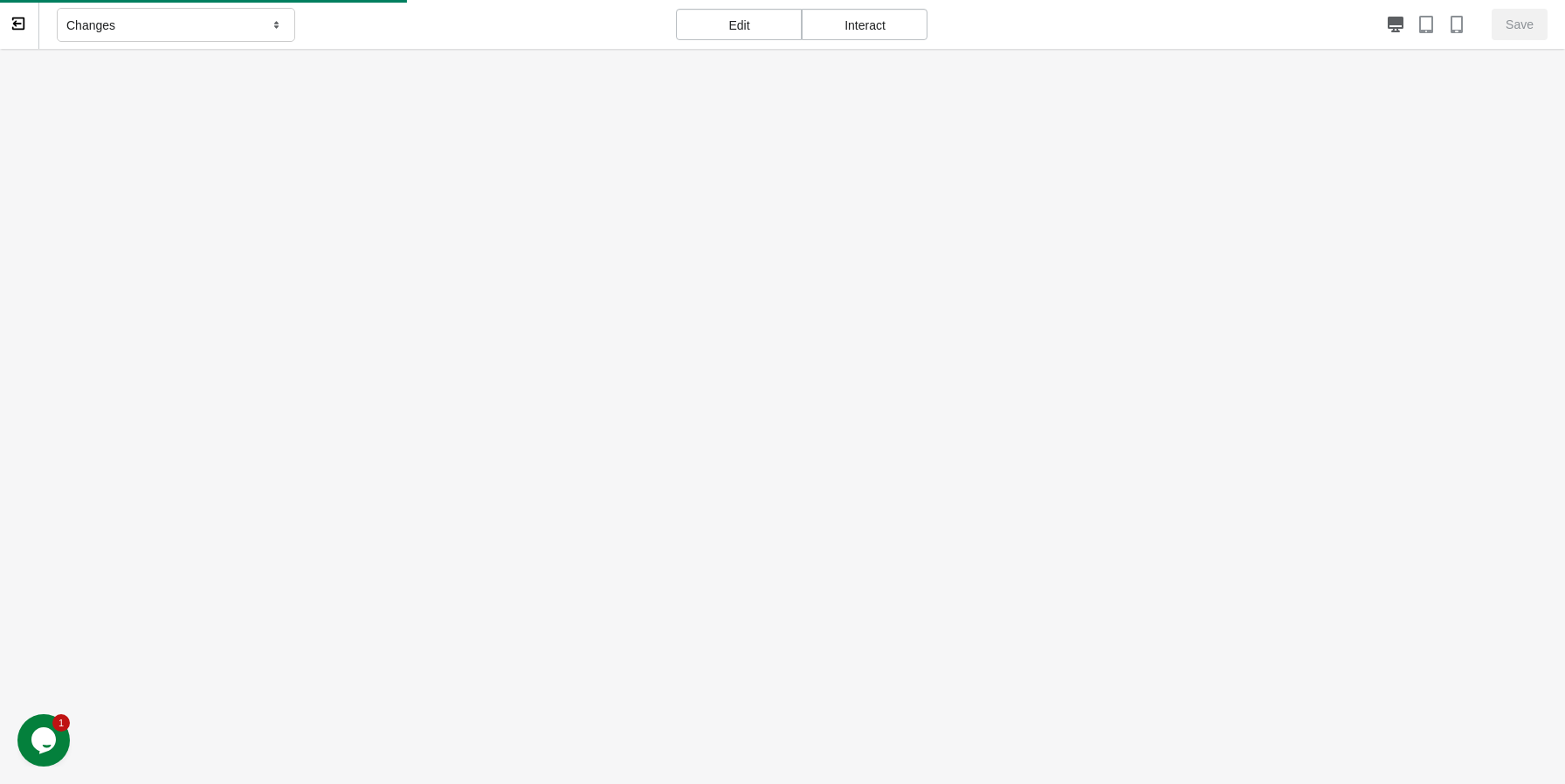 click on "Interact" at bounding box center [865, 24] 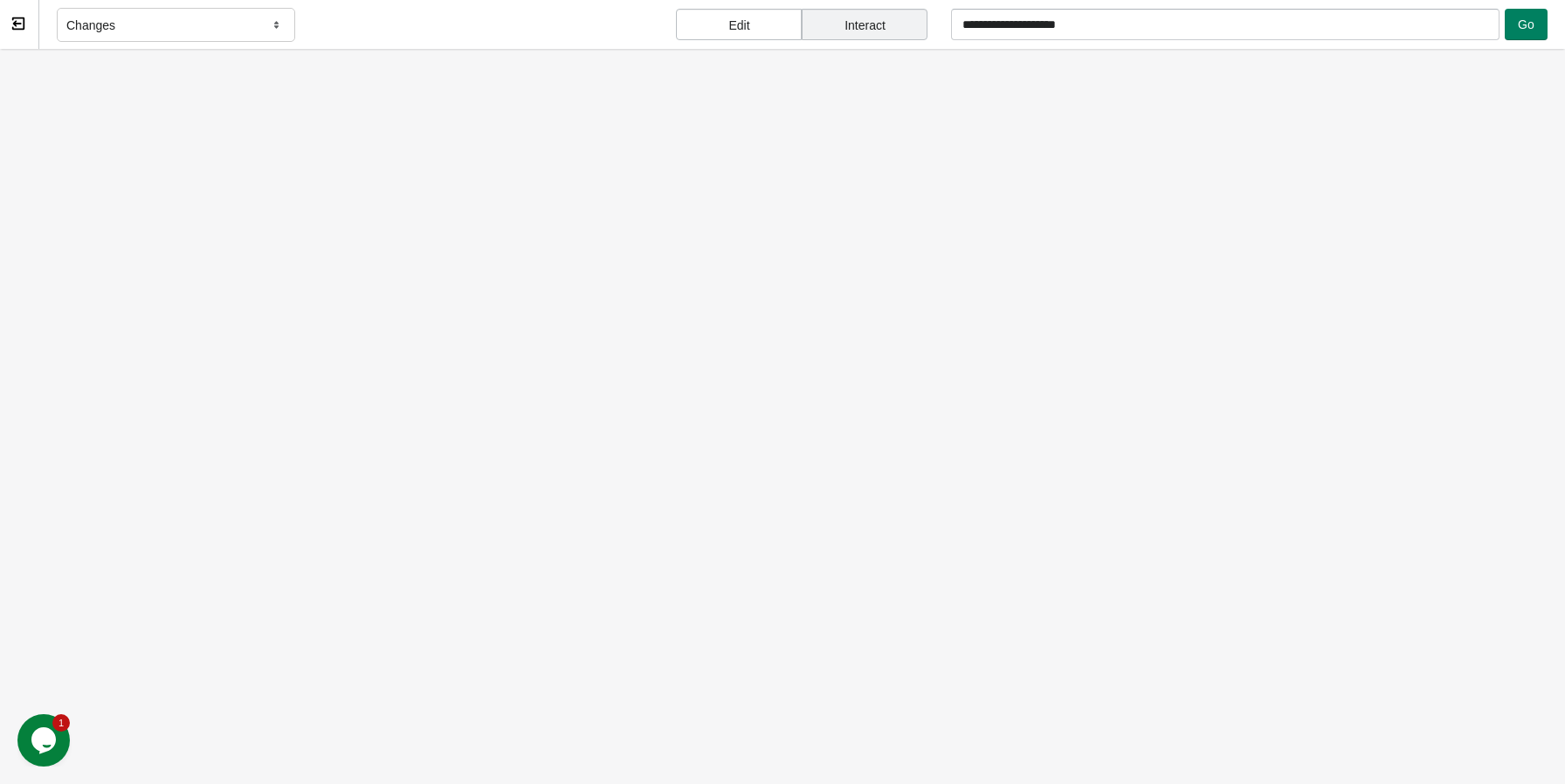 click on "Interact" at bounding box center [865, 24] 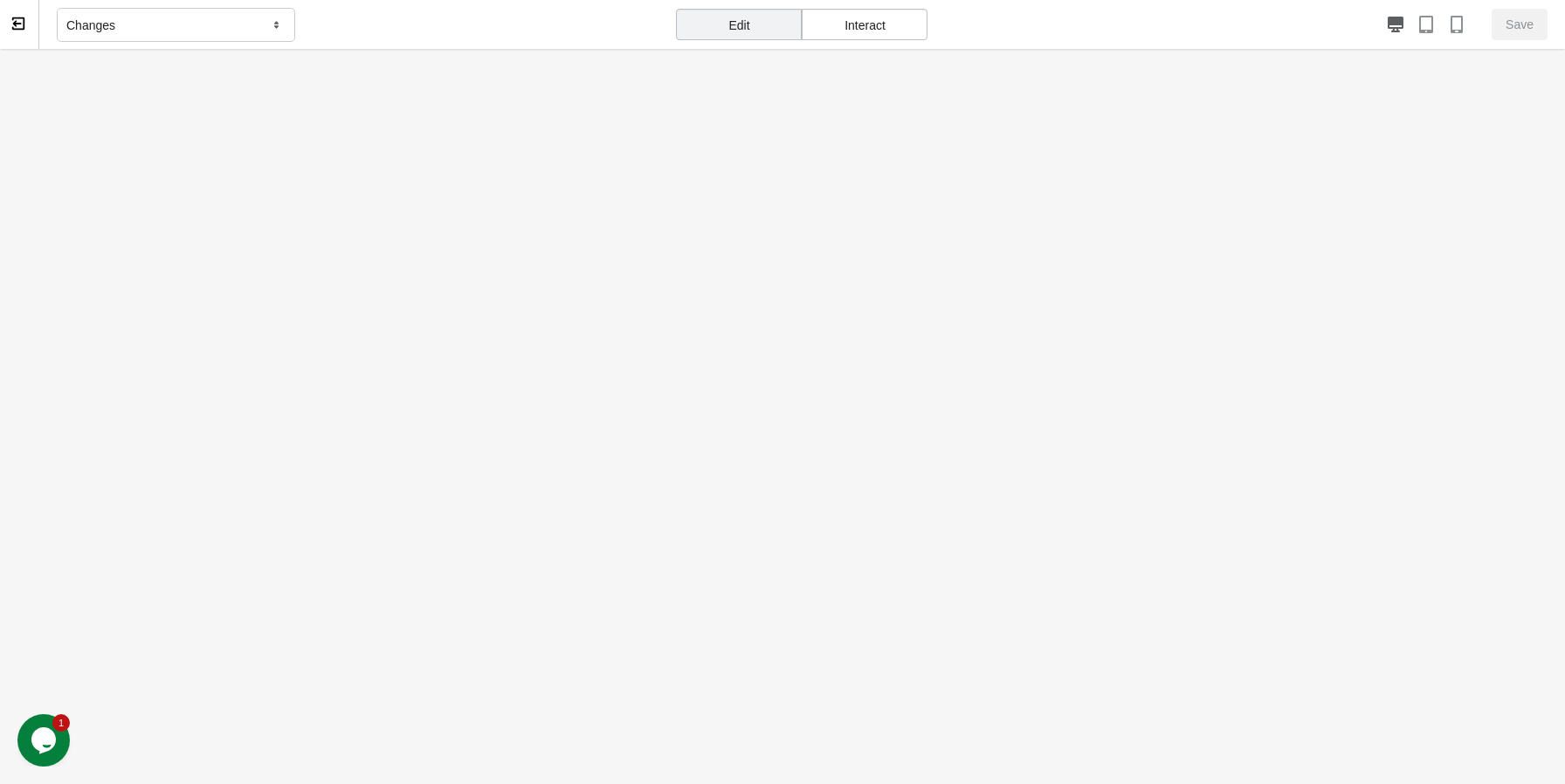 click on "Interact" at bounding box center [865, 24] 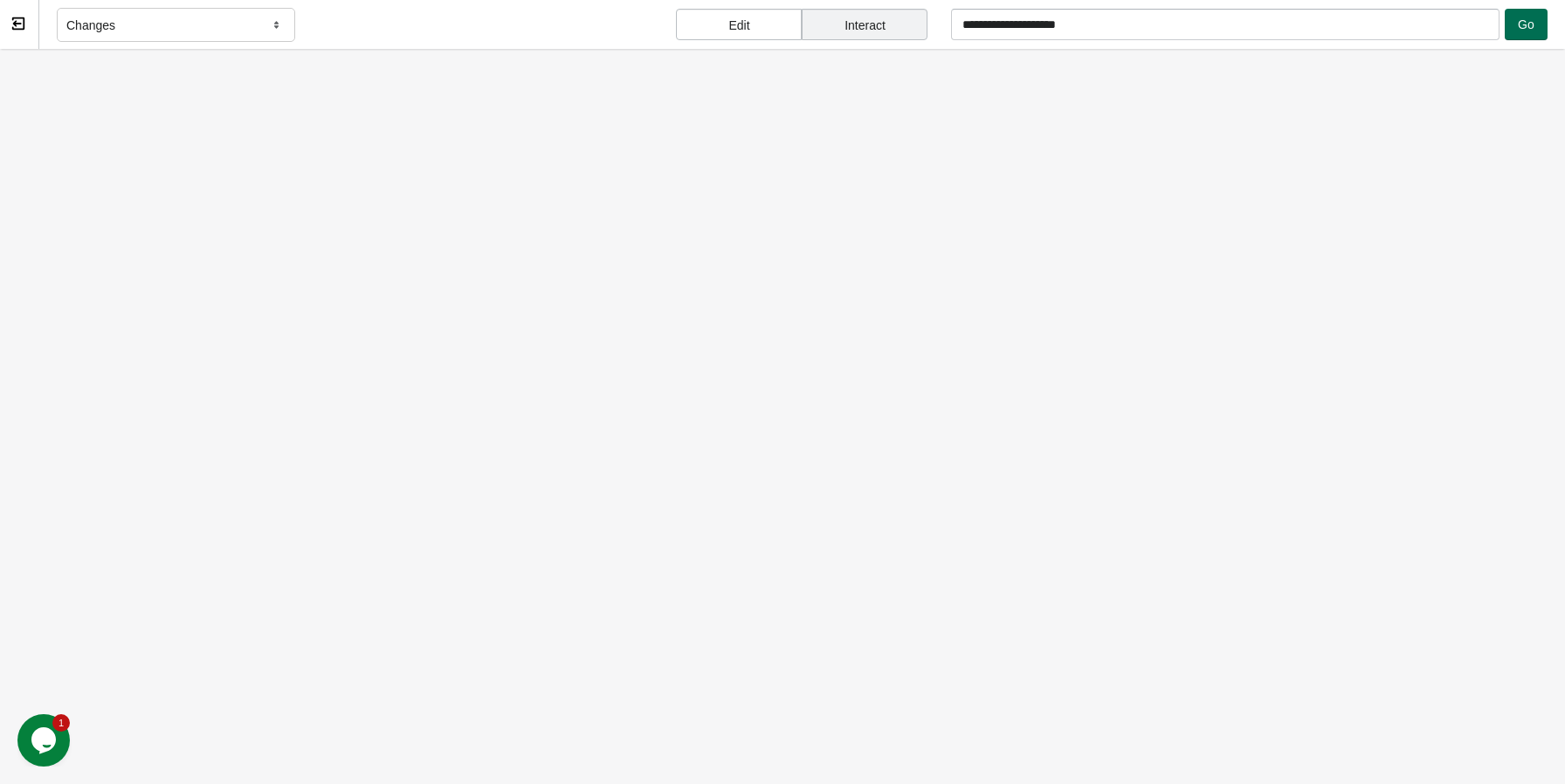 click on "Go" at bounding box center (1526, 24) 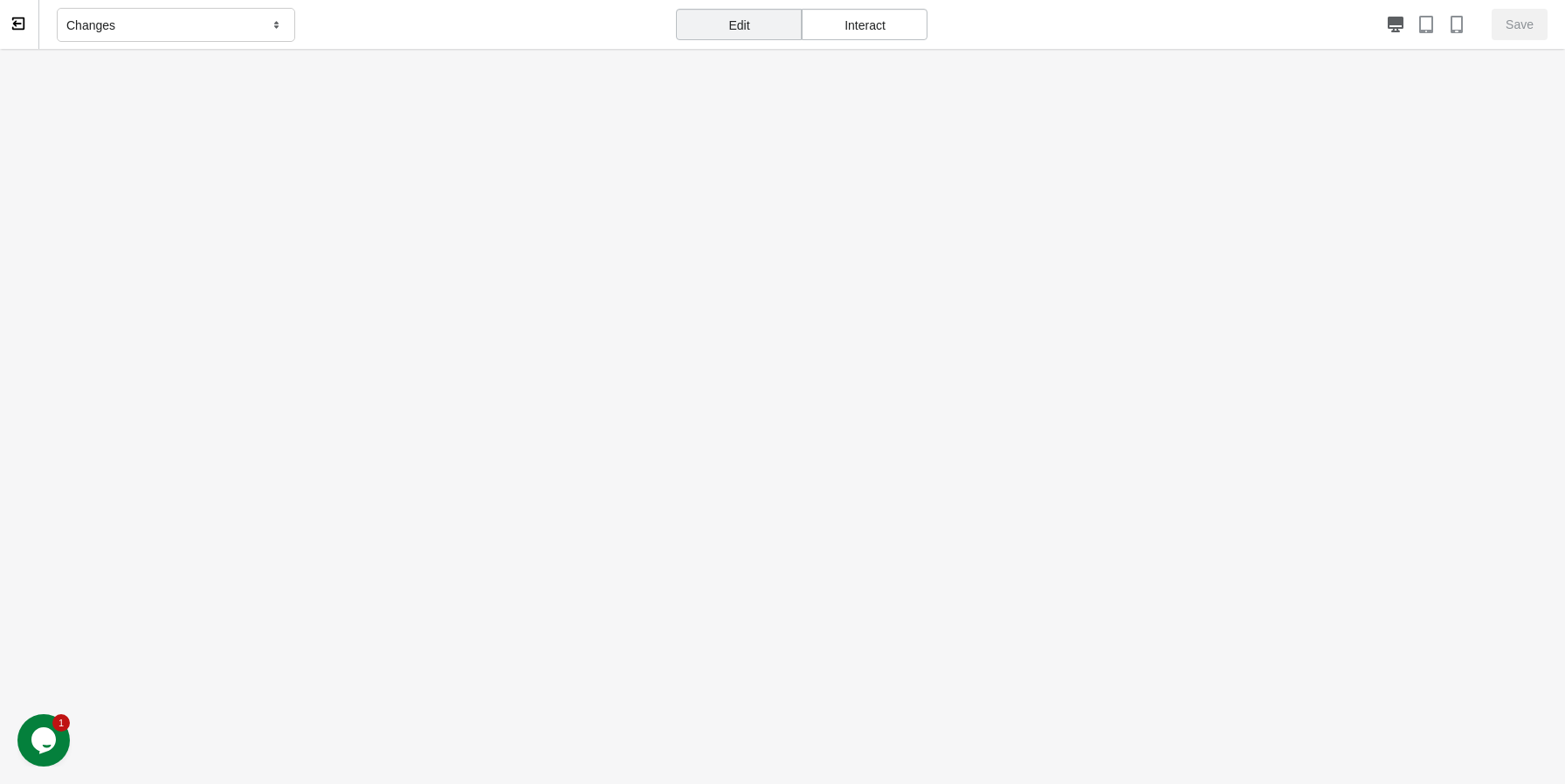 click on "Interact" at bounding box center [865, 24] 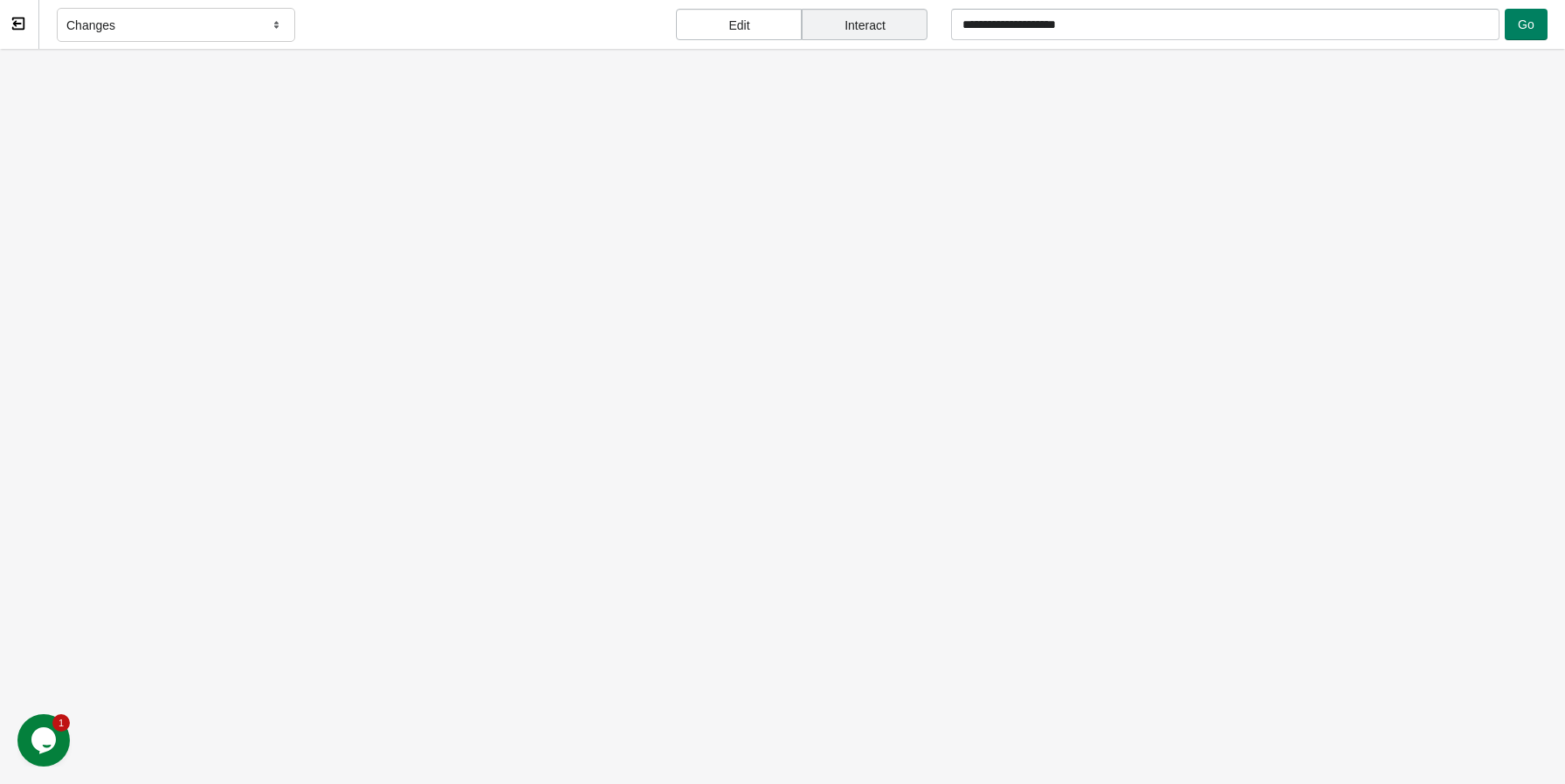click on "Changes" at bounding box center [176, 25] 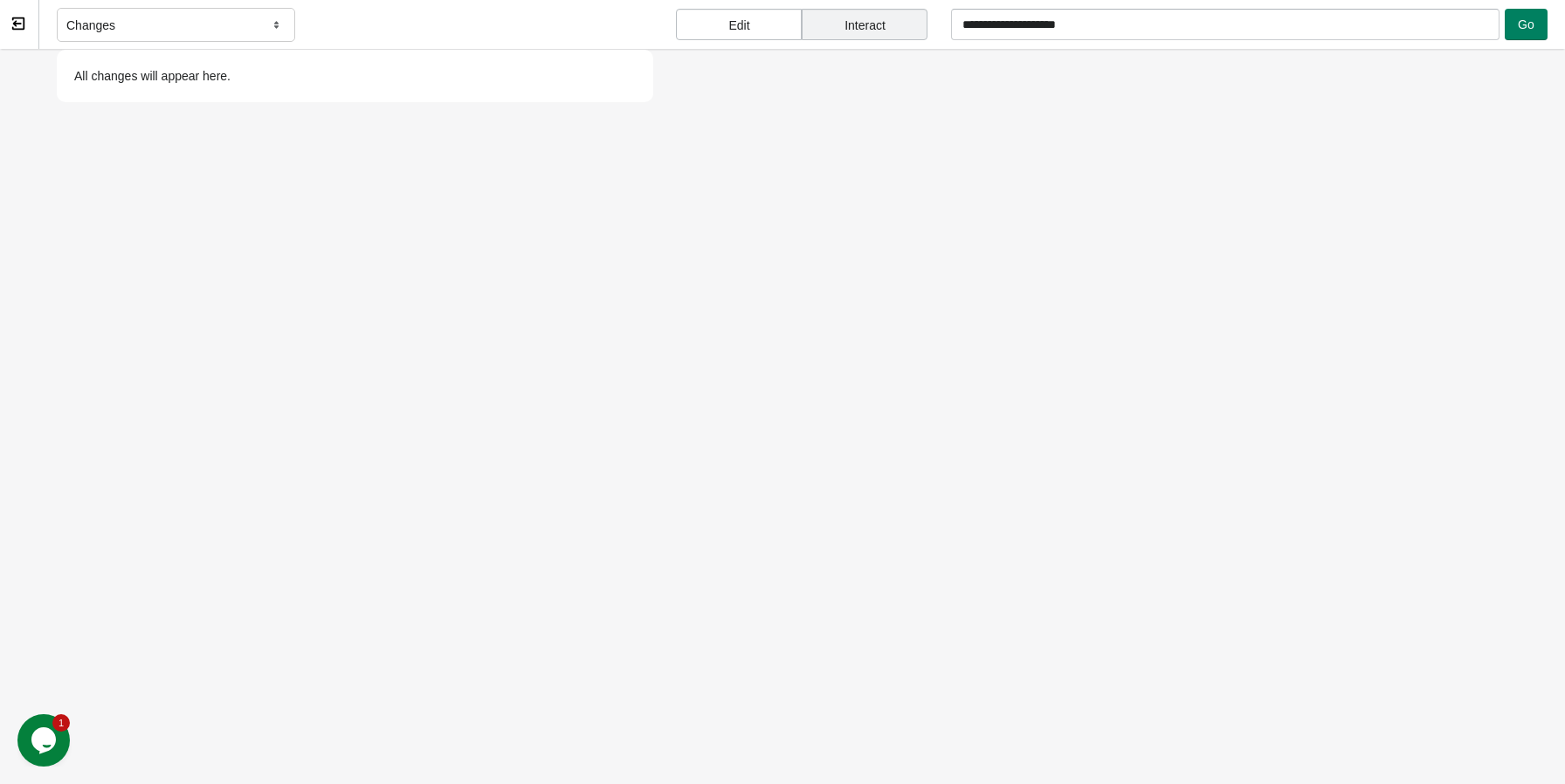 click on "All changes will appear here." at bounding box center [355, 76] 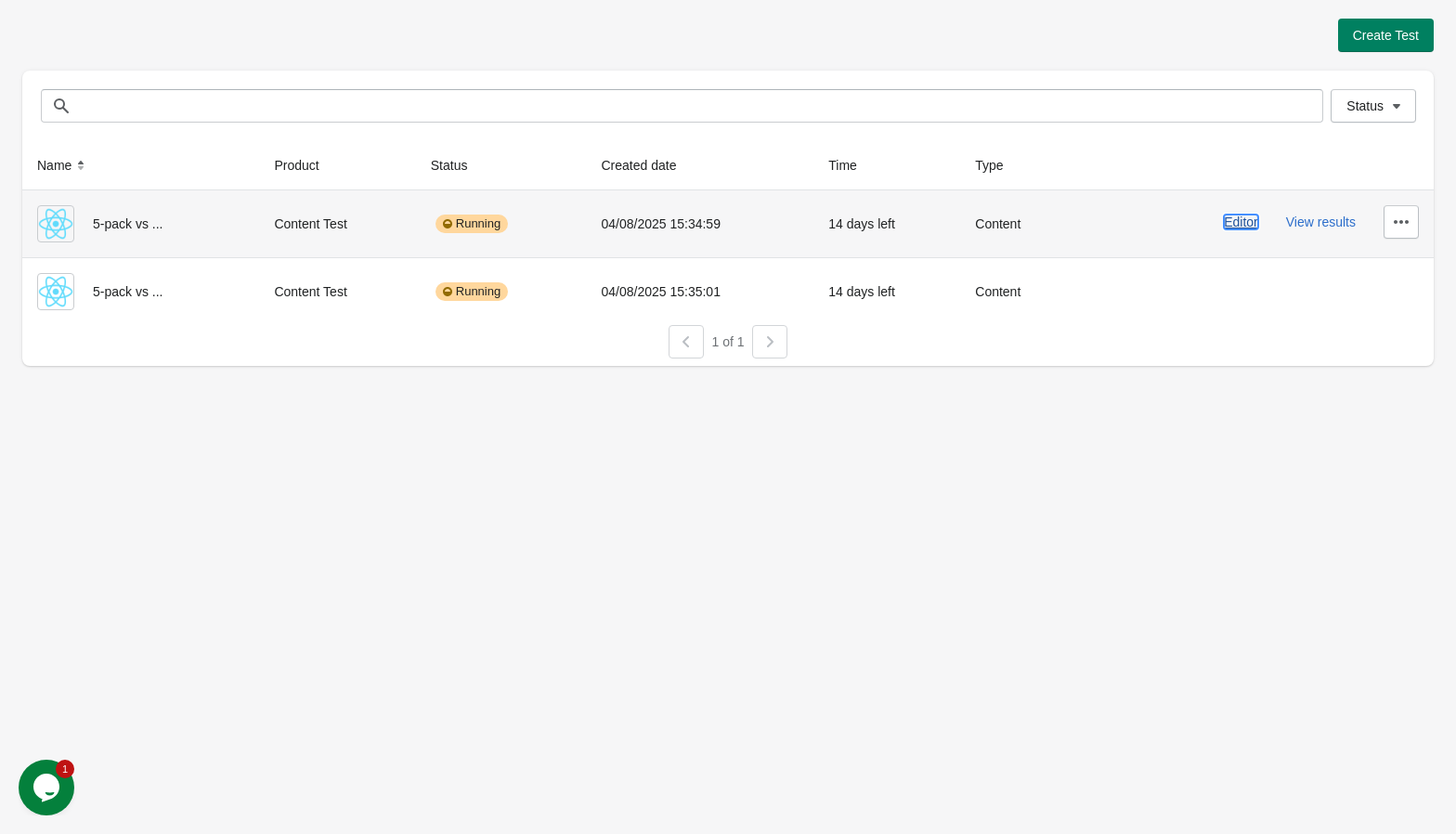 click on "Editor" at bounding box center [1241, 222] 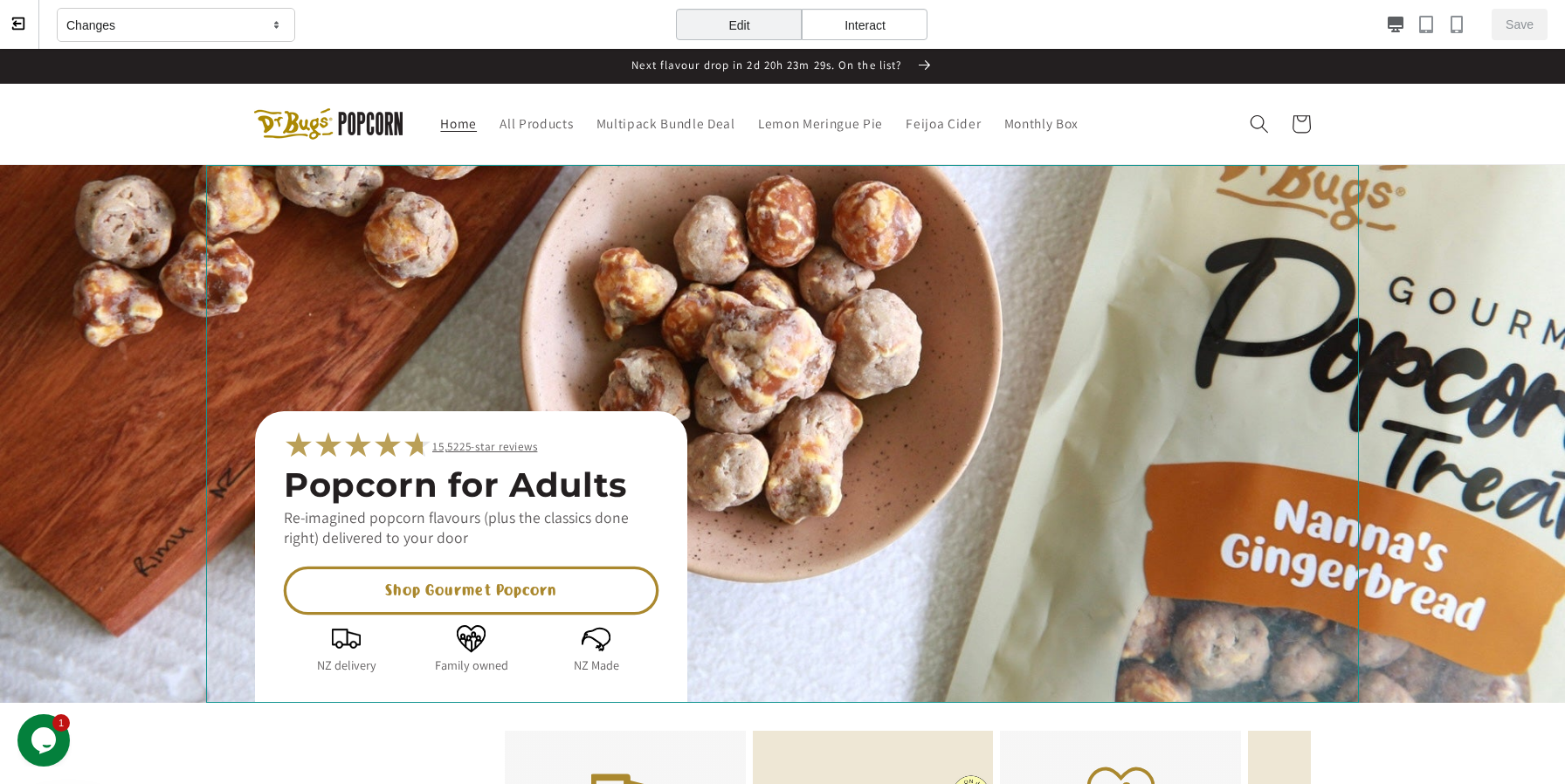 scroll, scrollTop: 0, scrollLeft: 0, axis: both 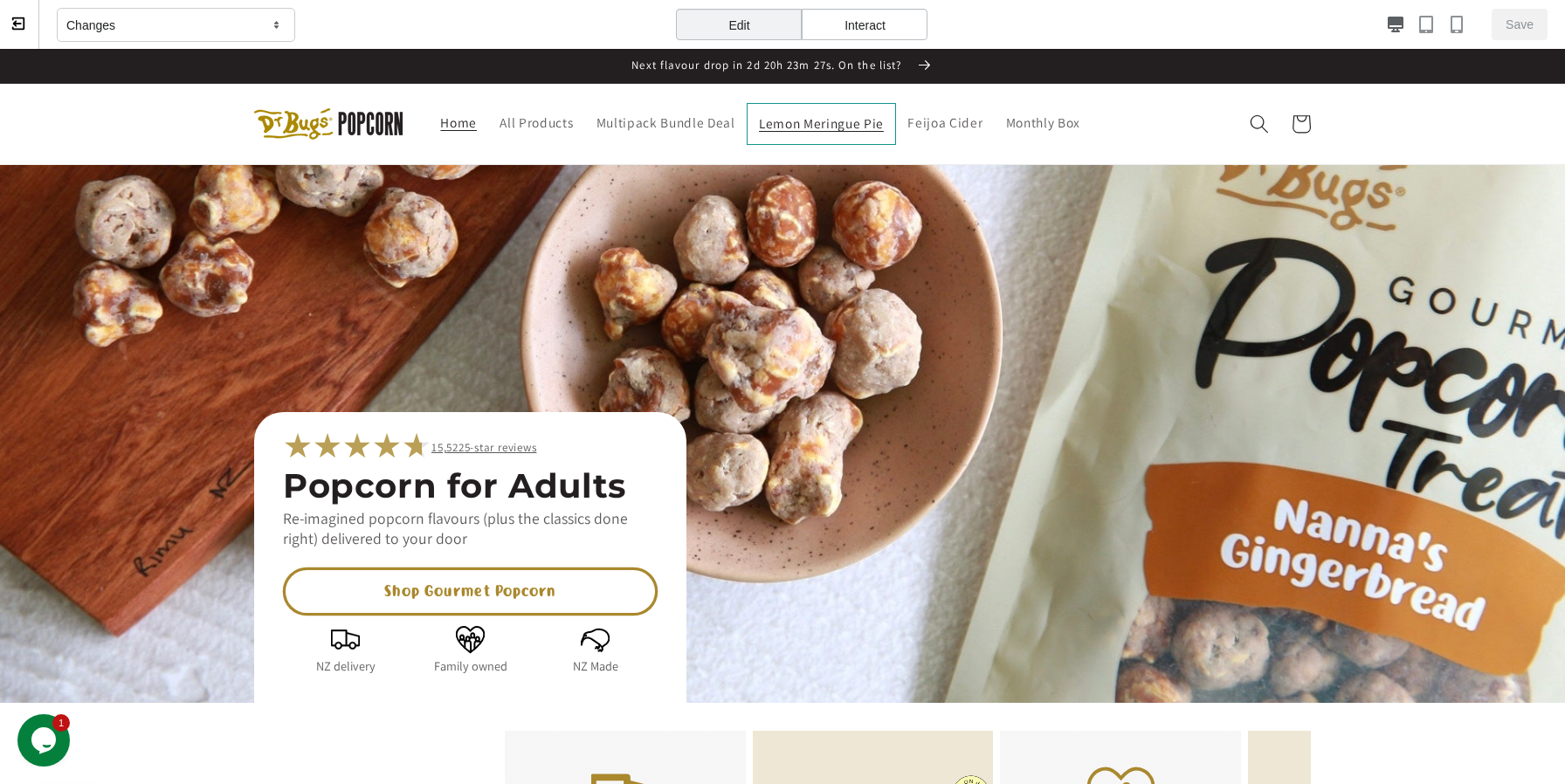 click on "Lemon Meringue Pie" at bounding box center [821, 124] 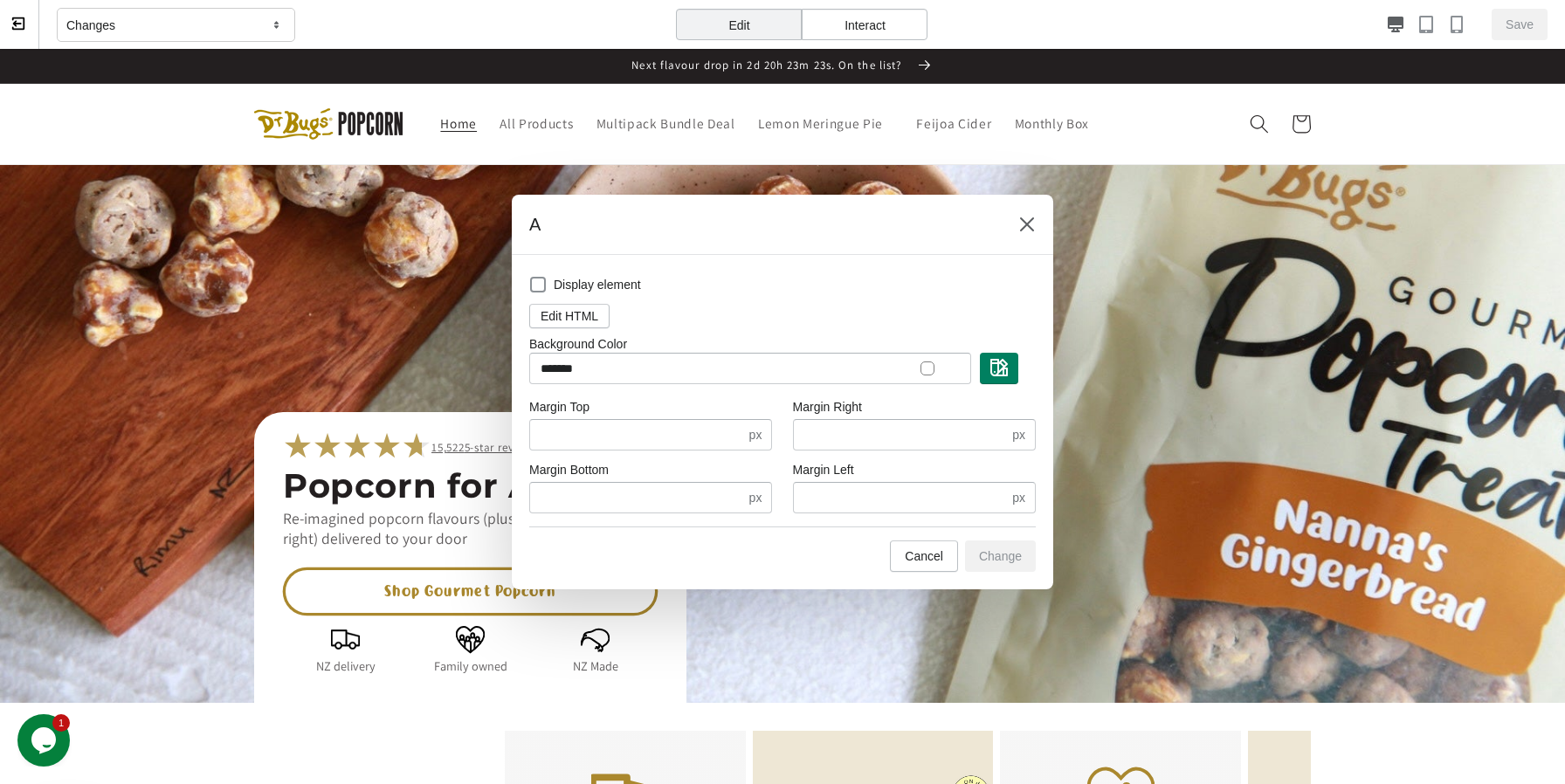 click at bounding box center [782, 392] 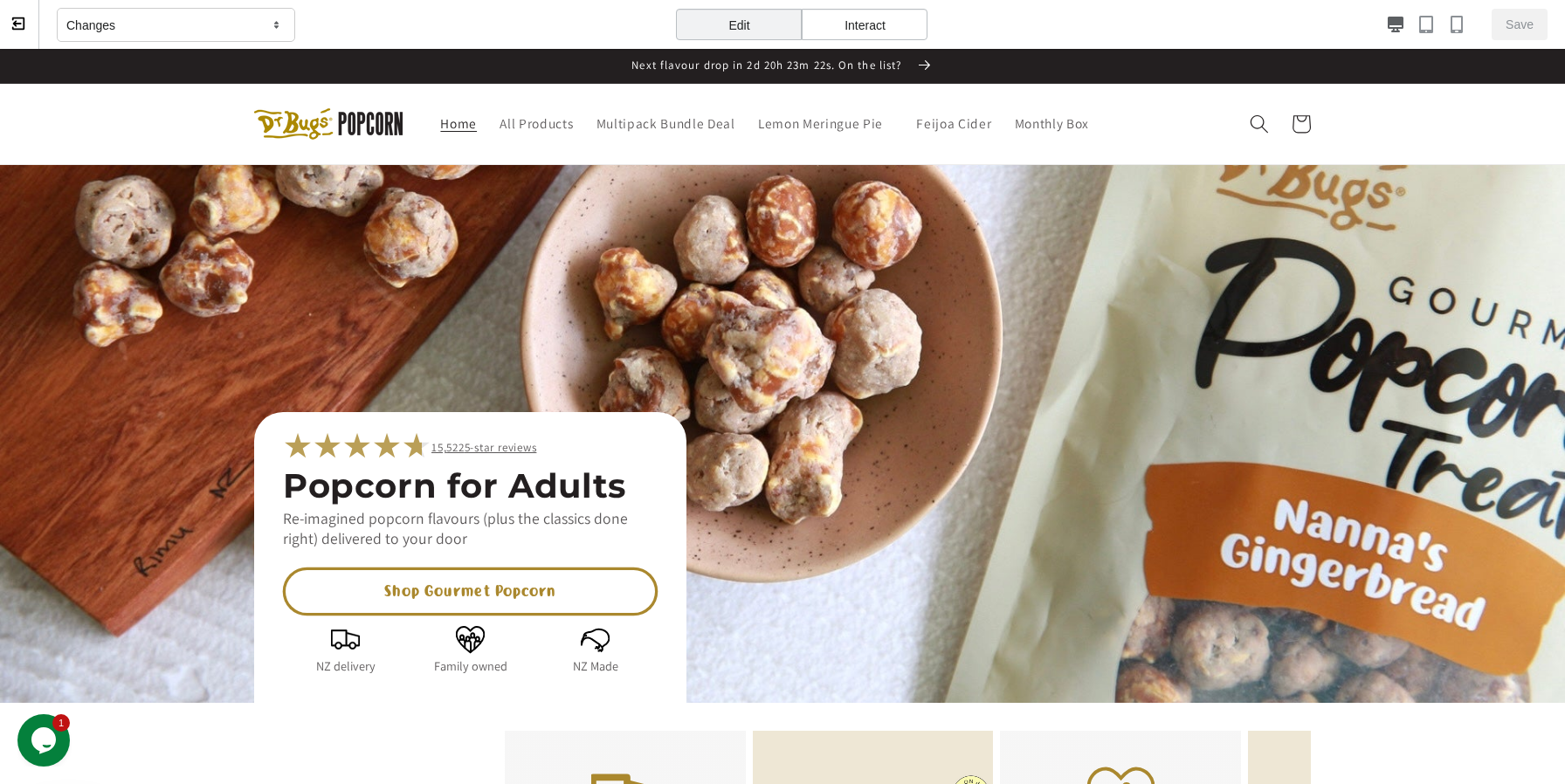 click on "Interact" at bounding box center [865, 24] 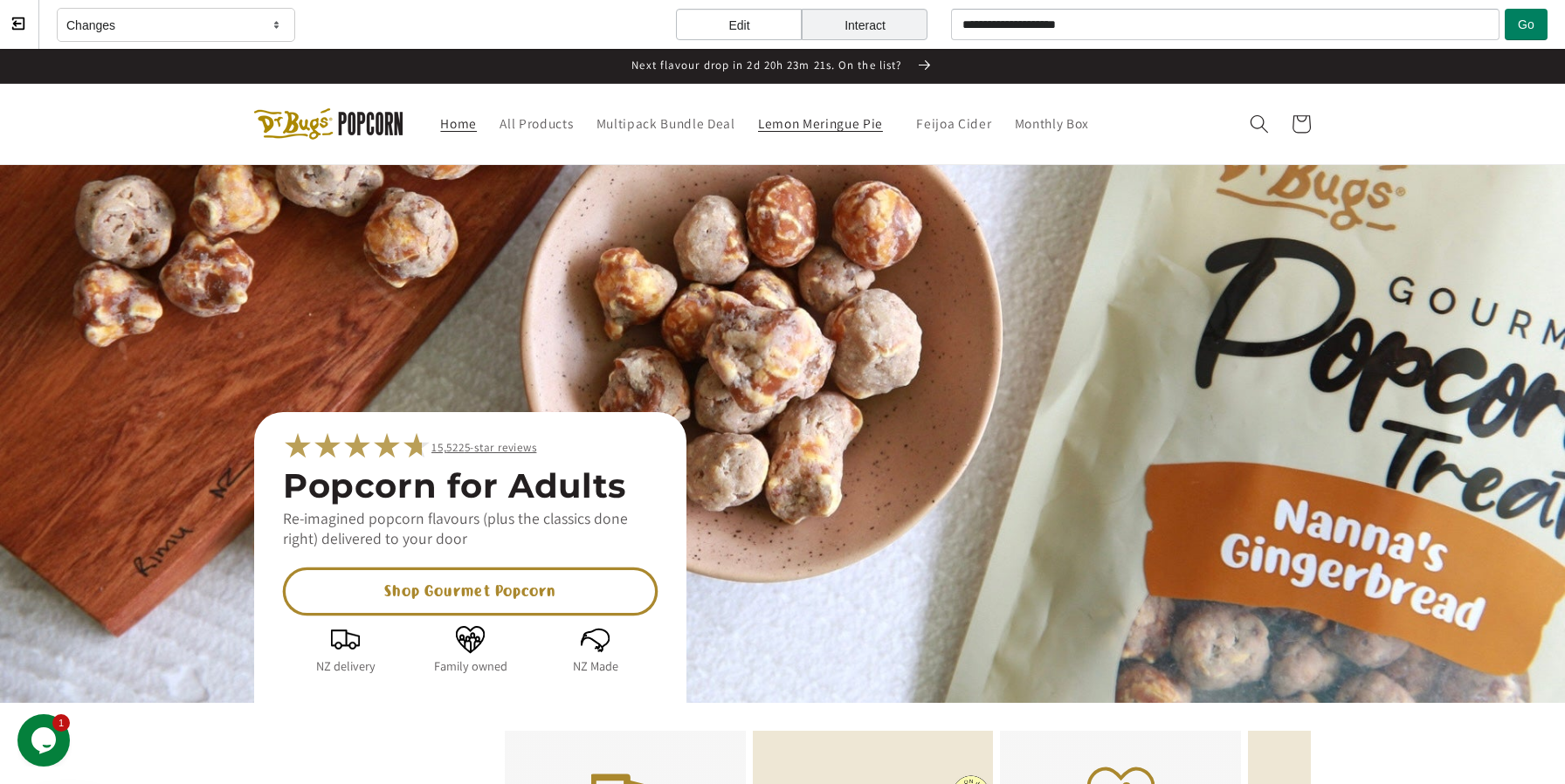 click on "Lemon Meringue Pie" at bounding box center [820, 124] 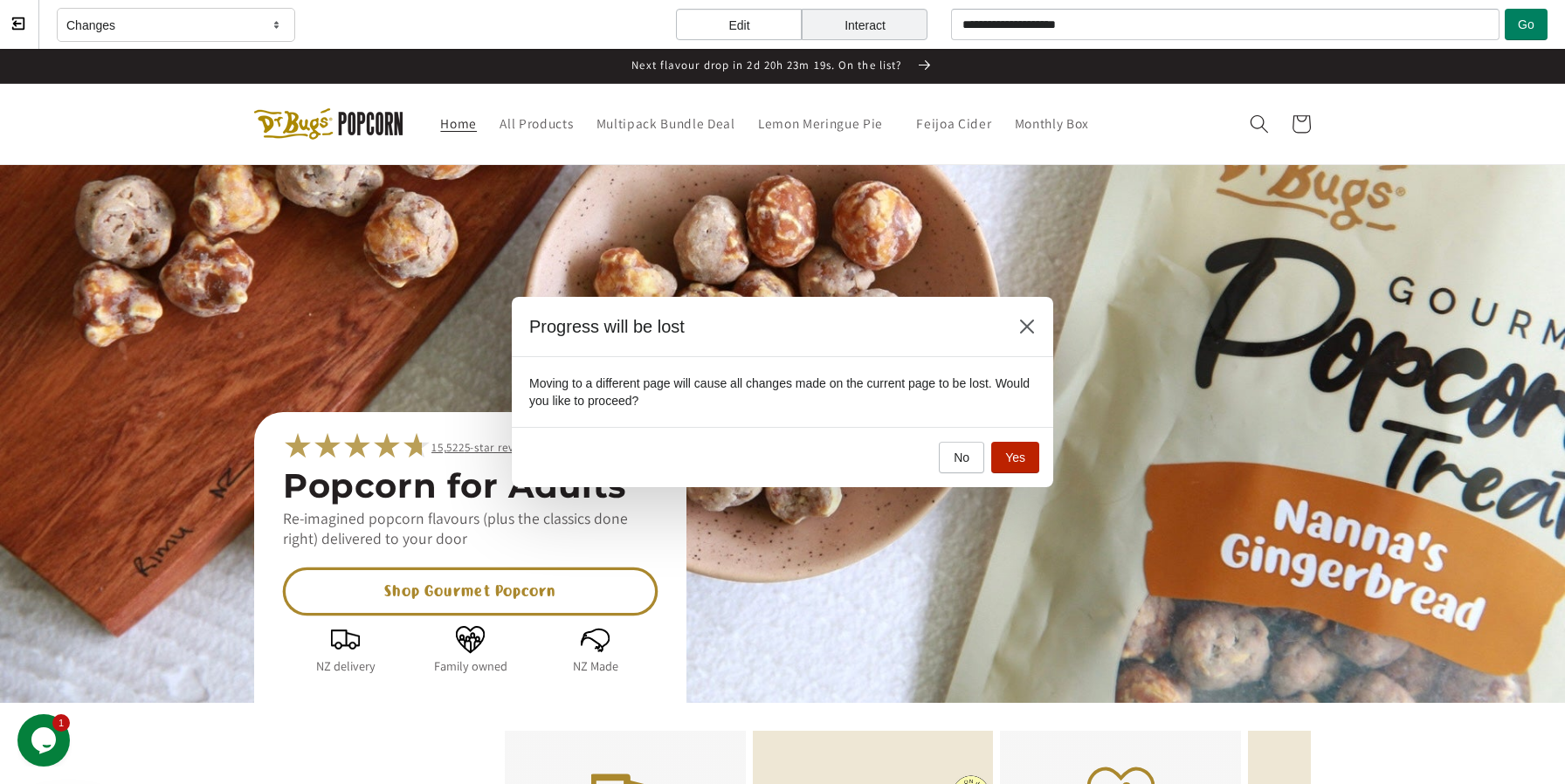 click on "Yes" at bounding box center [1015, 457] 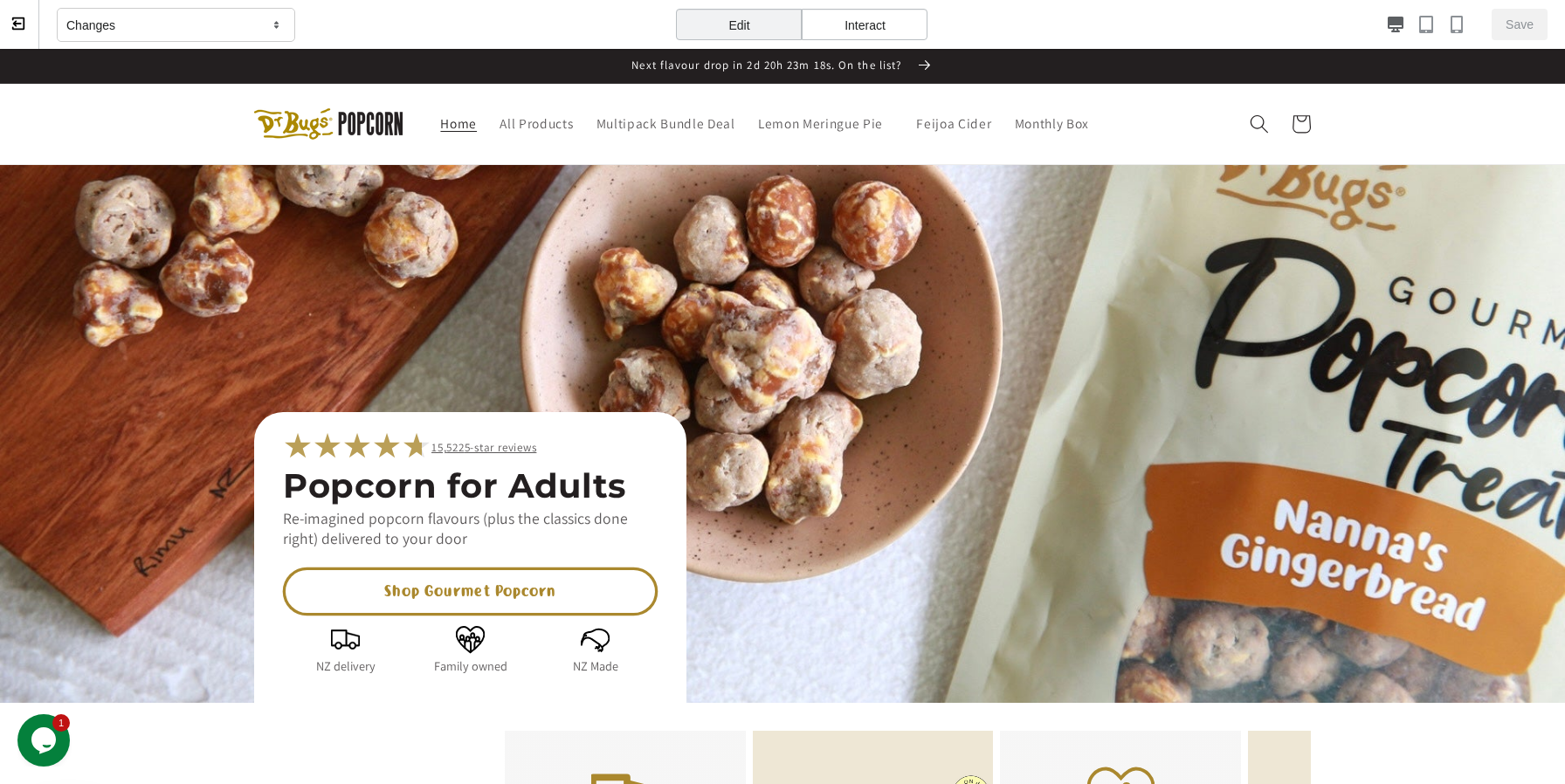 click on "Edit" at bounding box center [739, 24] 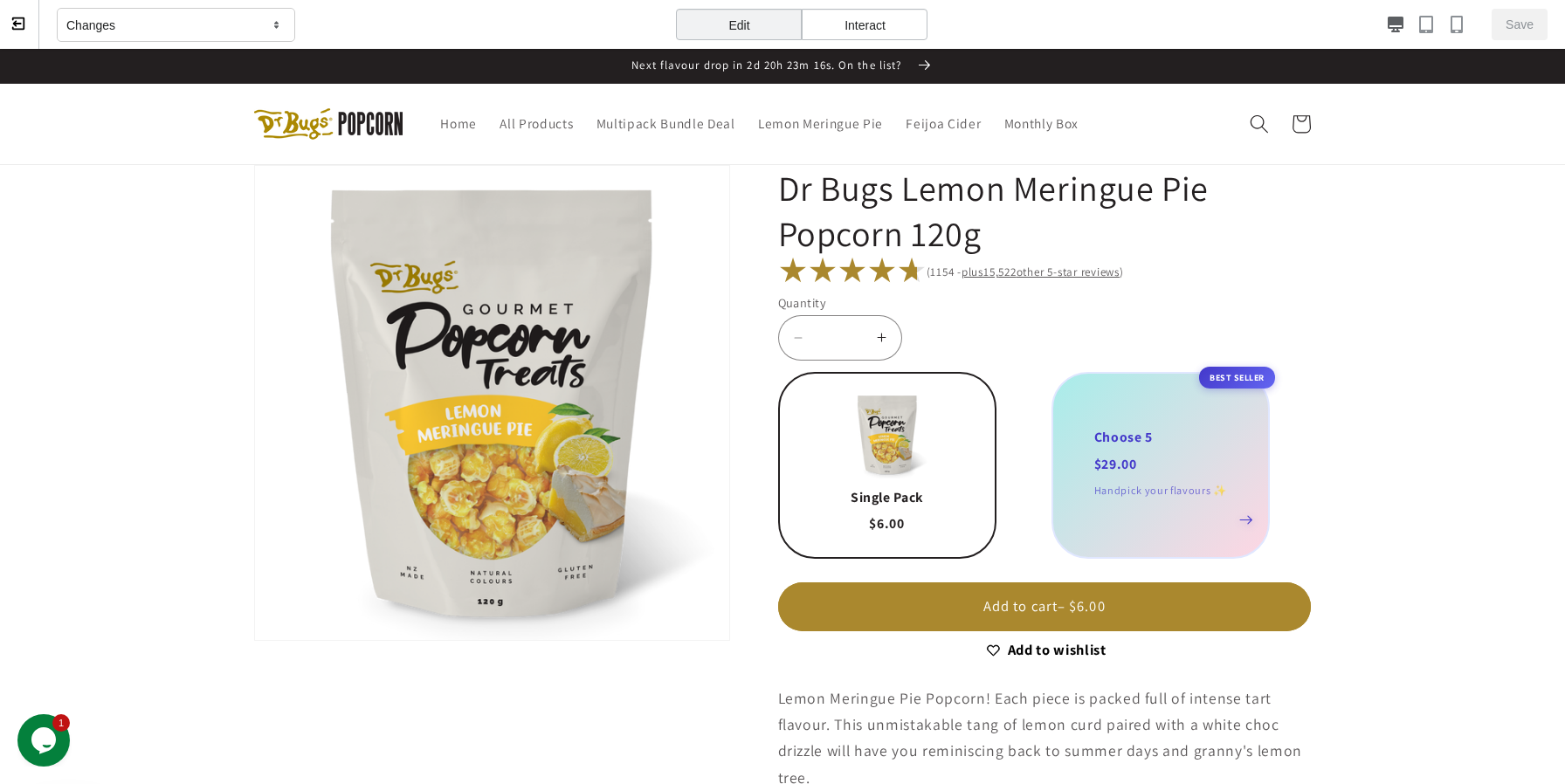 scroll, scrollTop: 0, scrollLeft: 0, axis: both 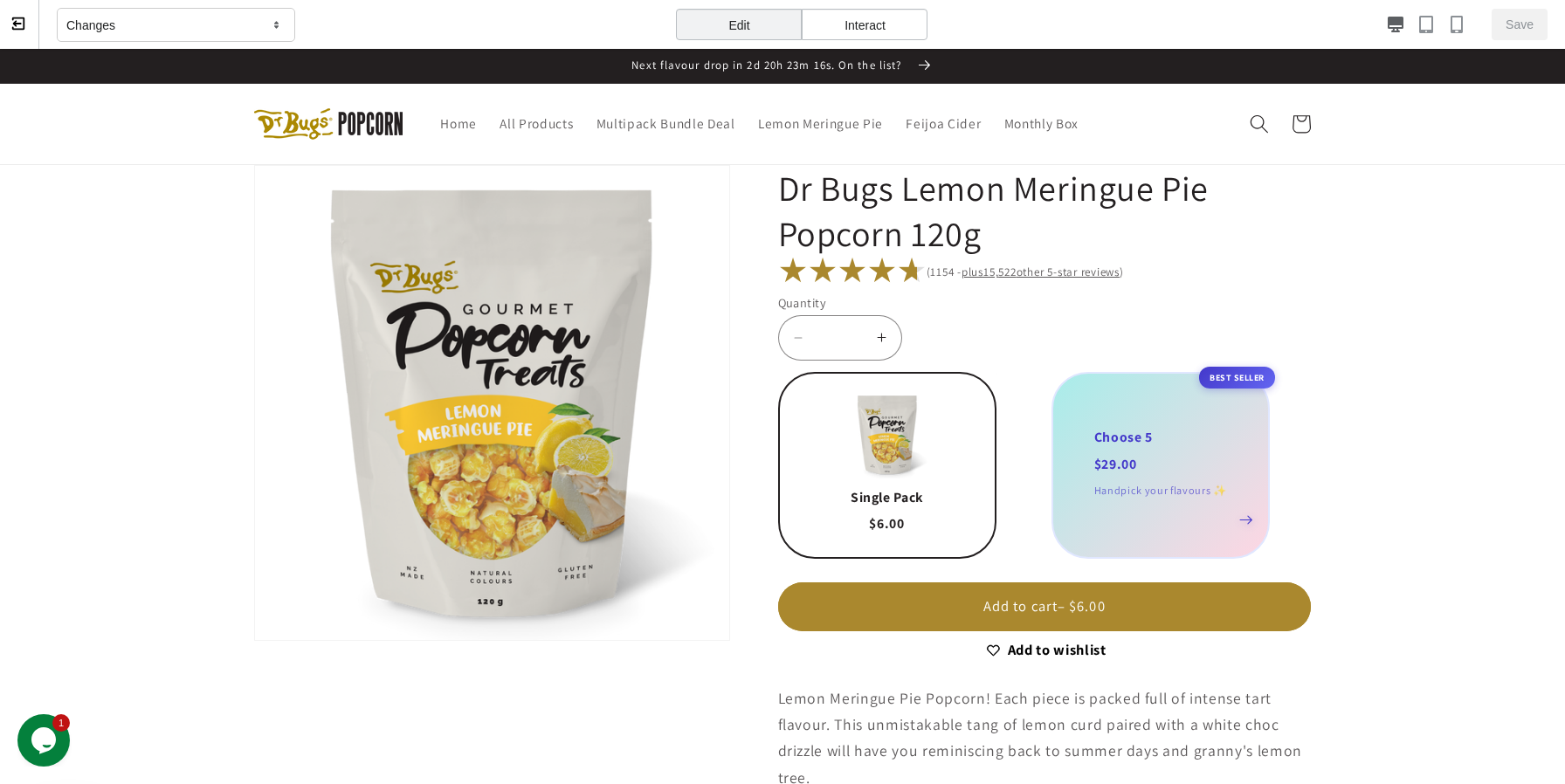 click on "Choose 5" at bounding box center (1123, 437) 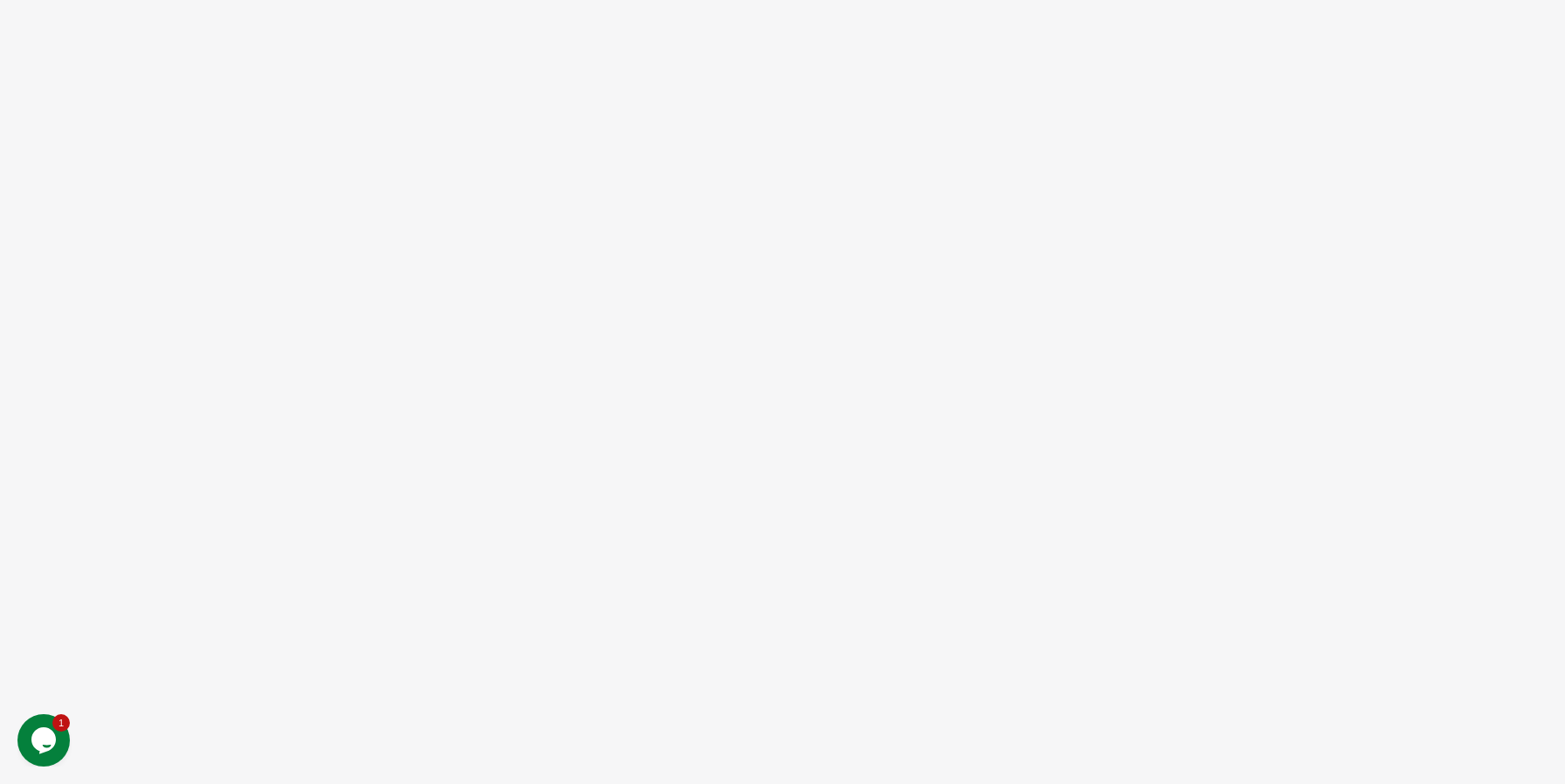 scroll, scrollTop: 0, scrollLeft: 0, axis: both 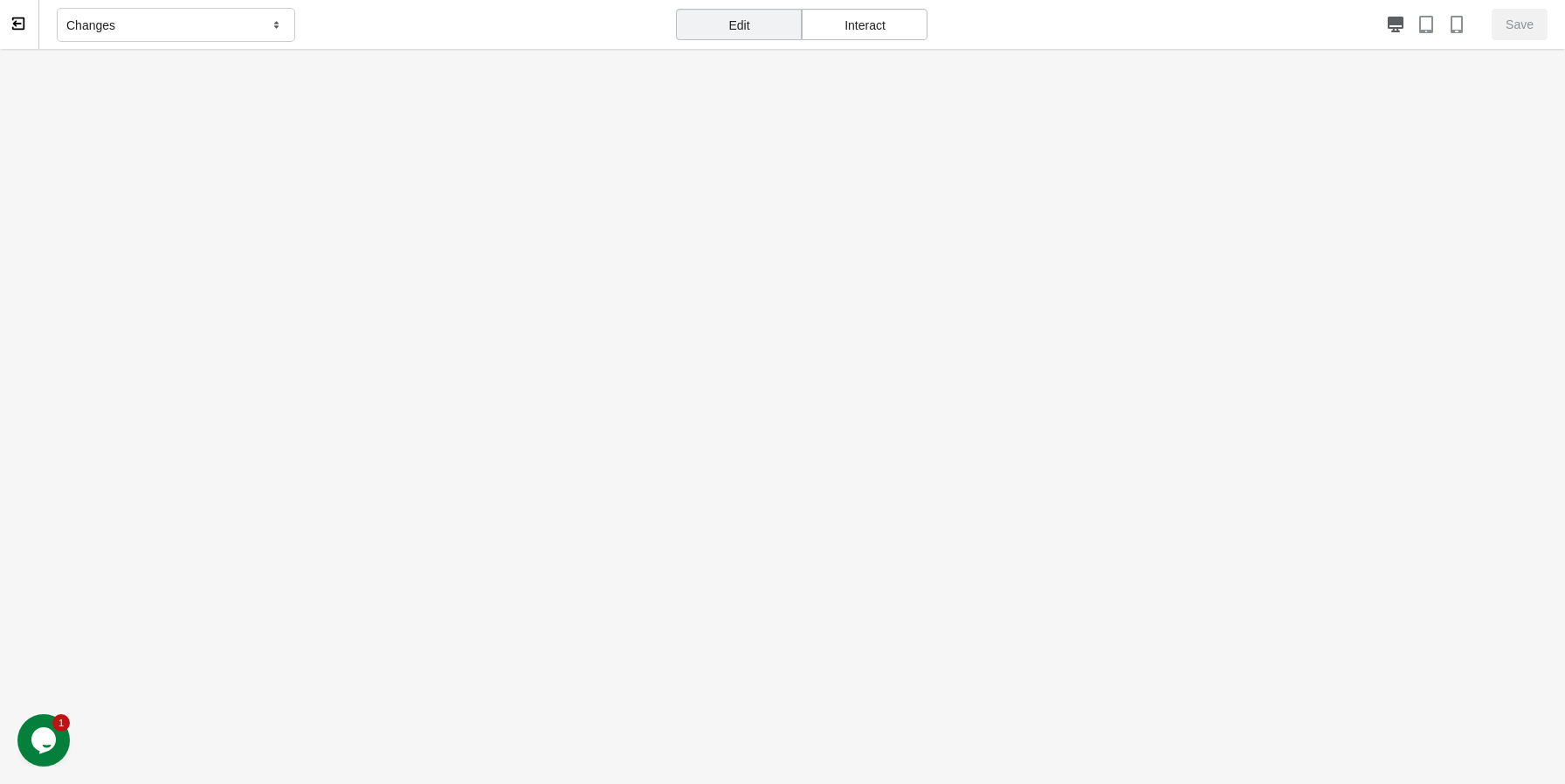 click on "Interact" at bounding box center [865, 24] 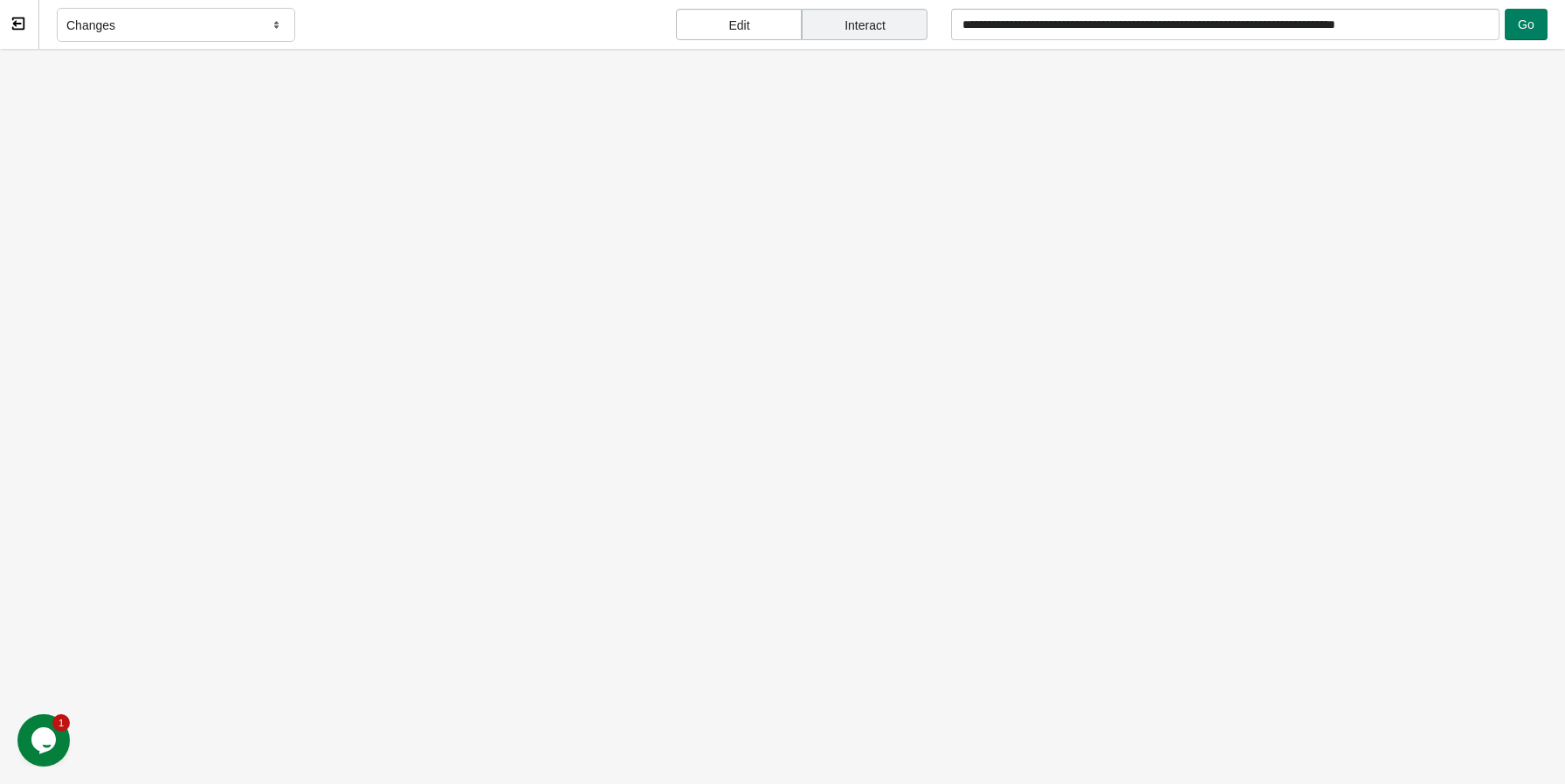 click on "Edit" at bounding box center (739, 24) 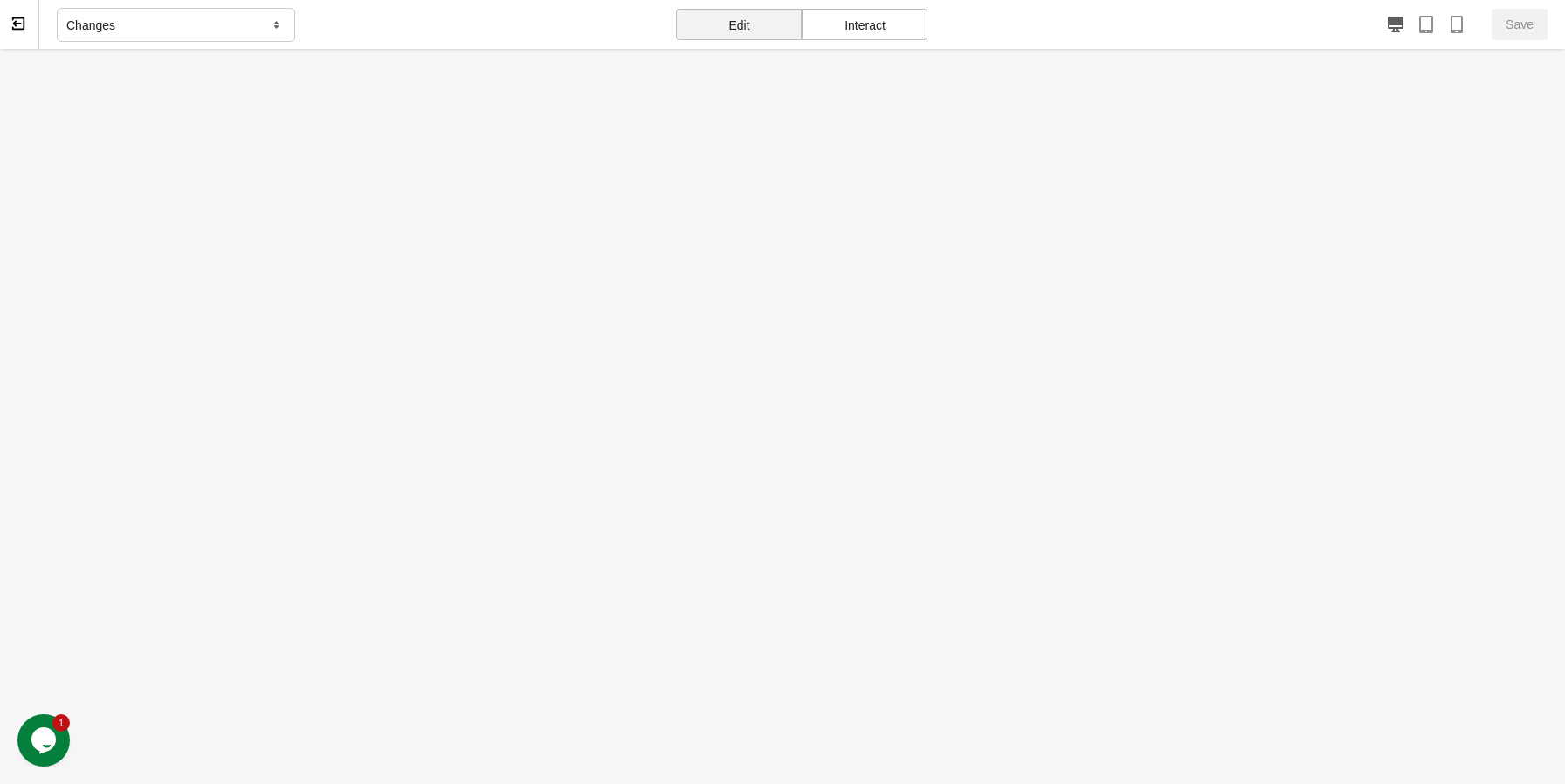 click on "Interact" at bounding box center (865, 24) 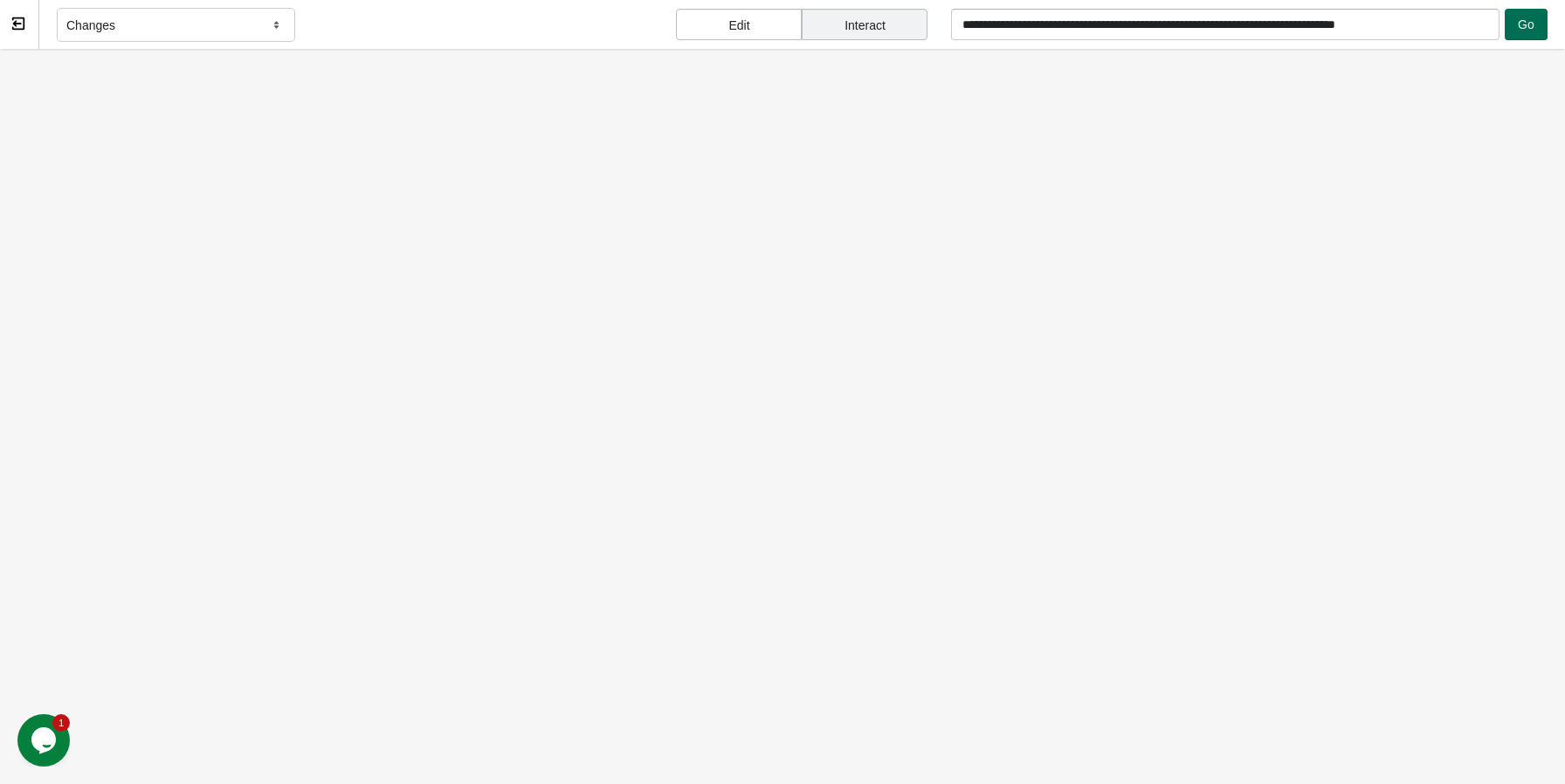 click on "Go" at bounding box center (1526, 24) 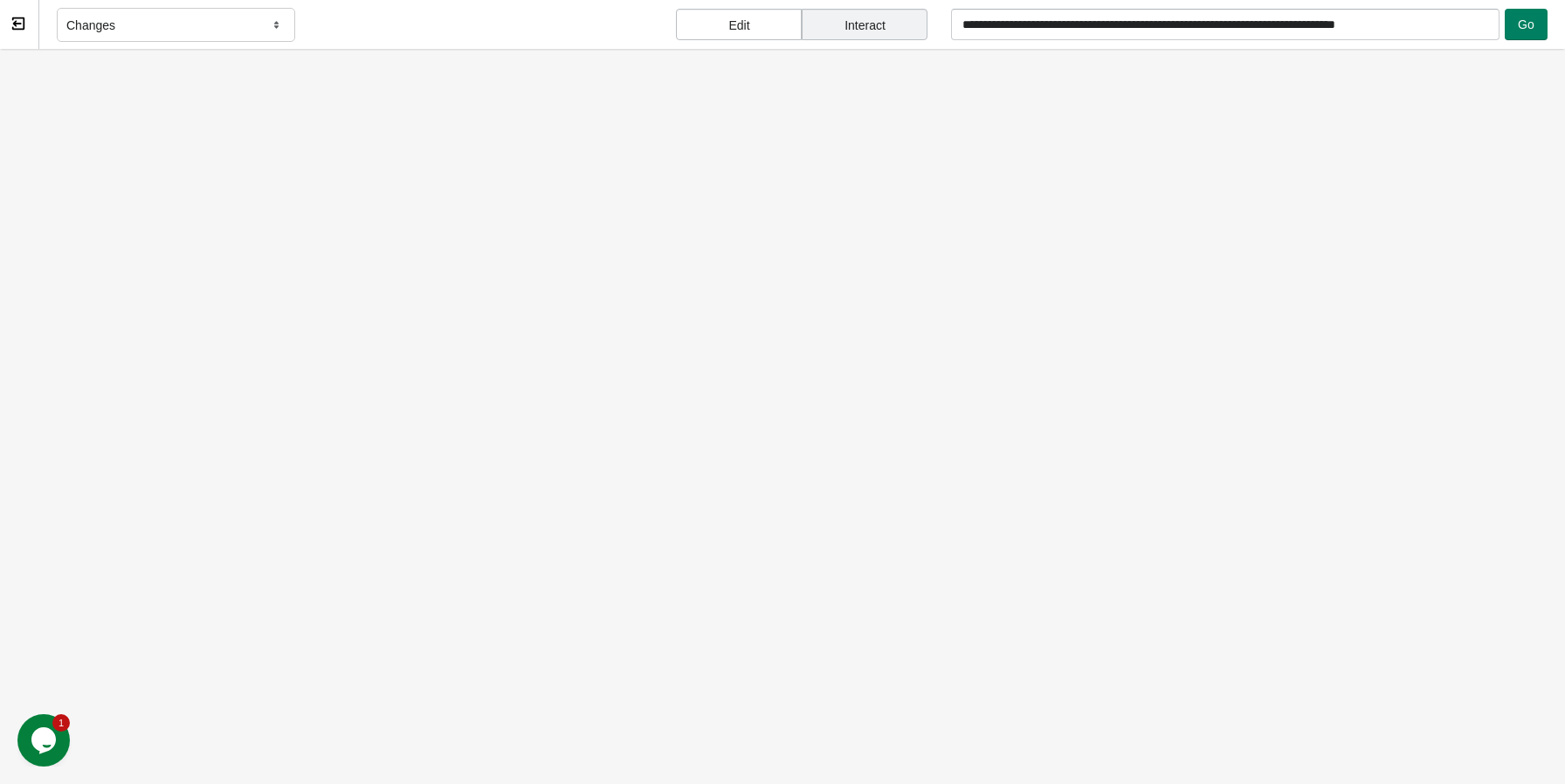 click on "Edit" at bounding box center (739, 24) 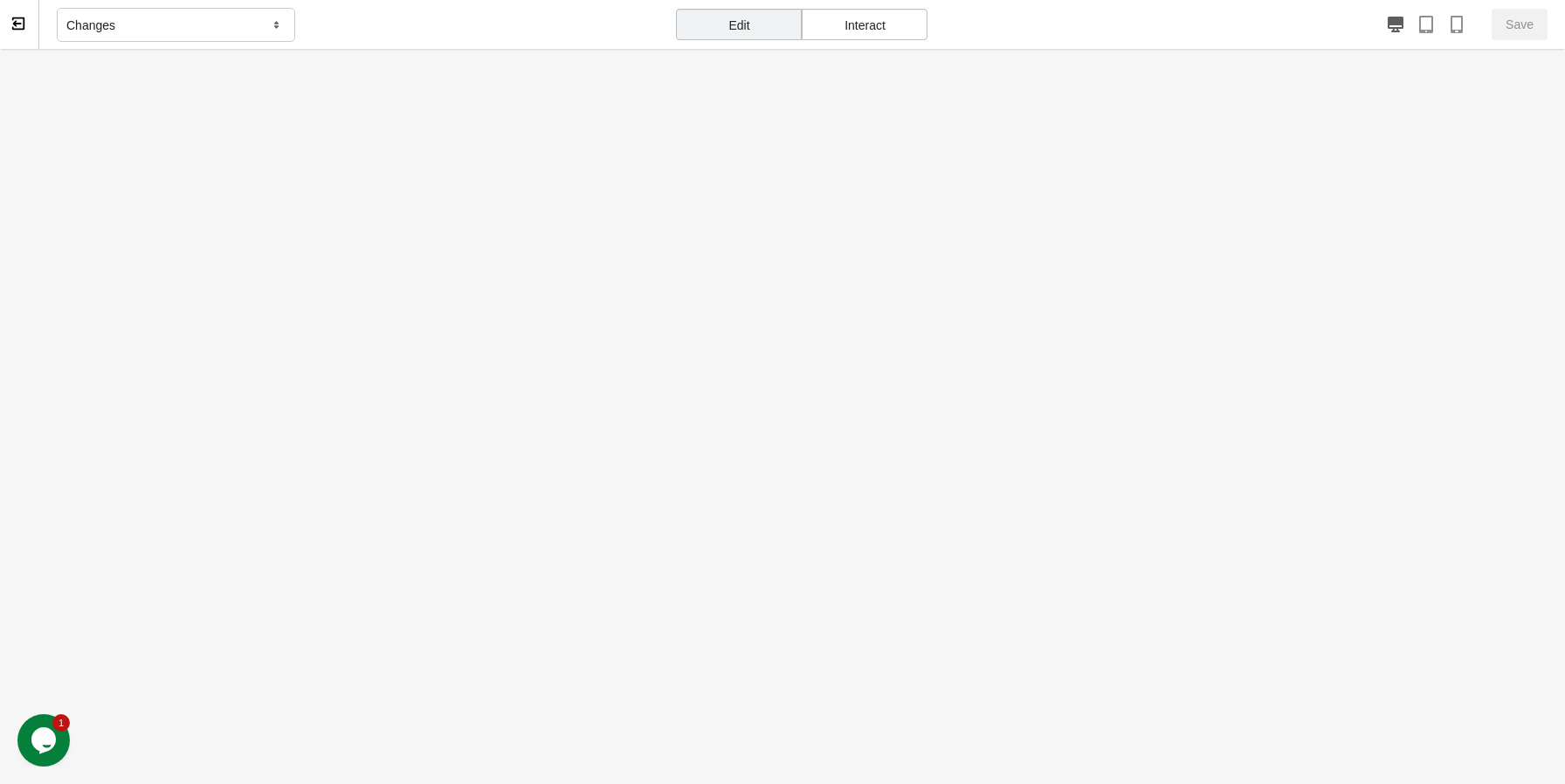 click on "Changes" at bounding box center (176, 25) 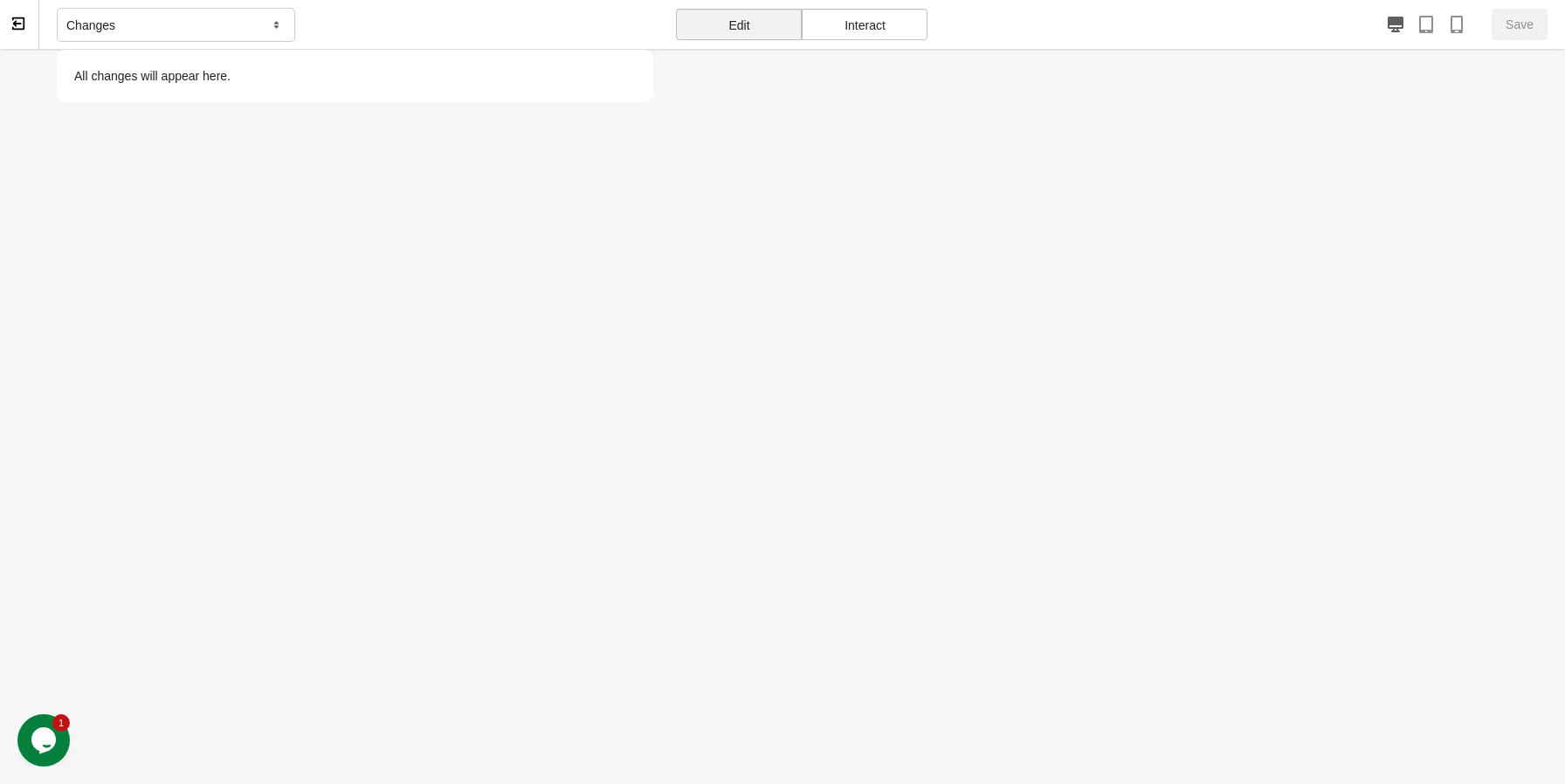click on "All changes will appear here." at bounding box center [355, 76] 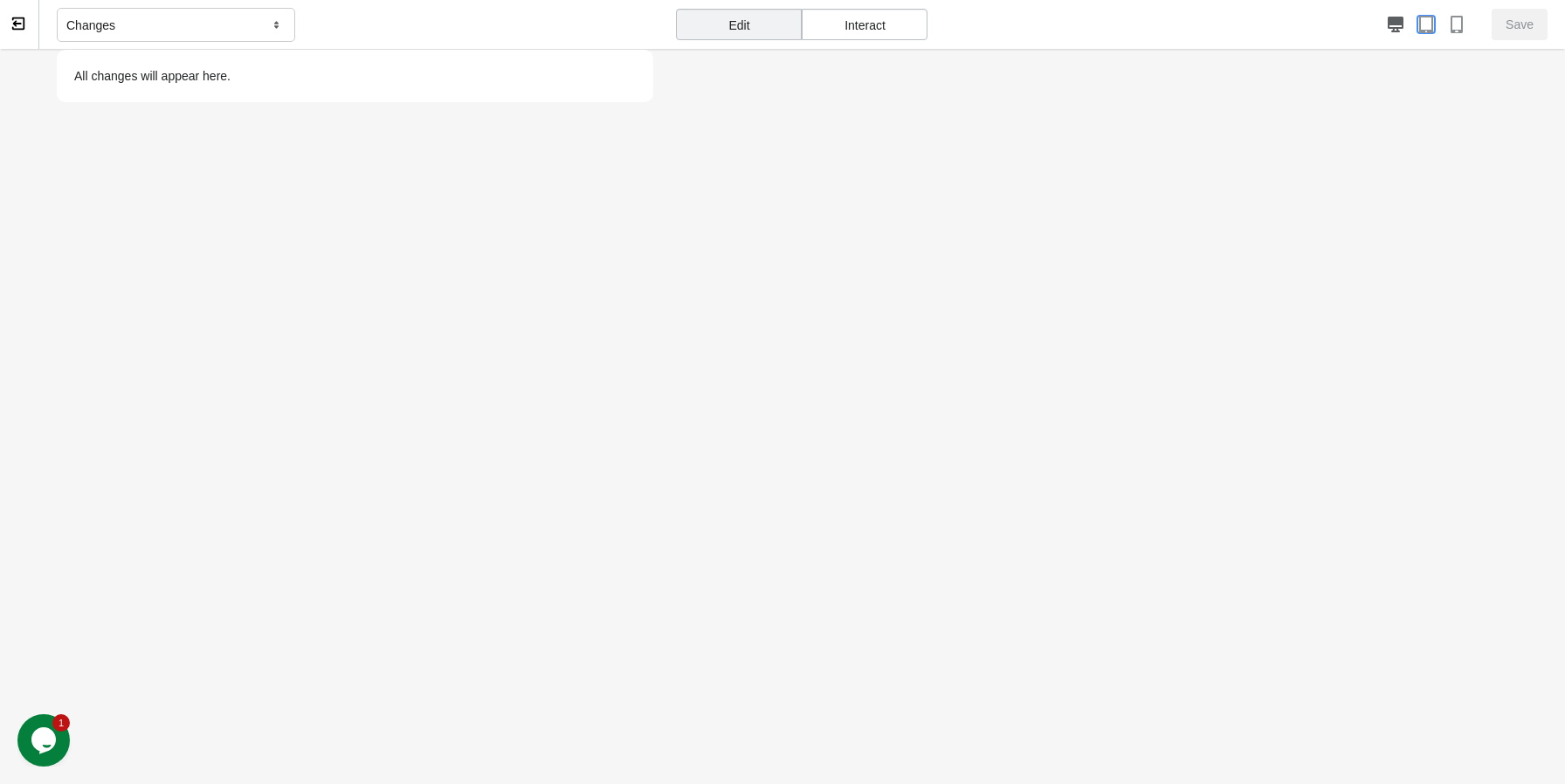 click 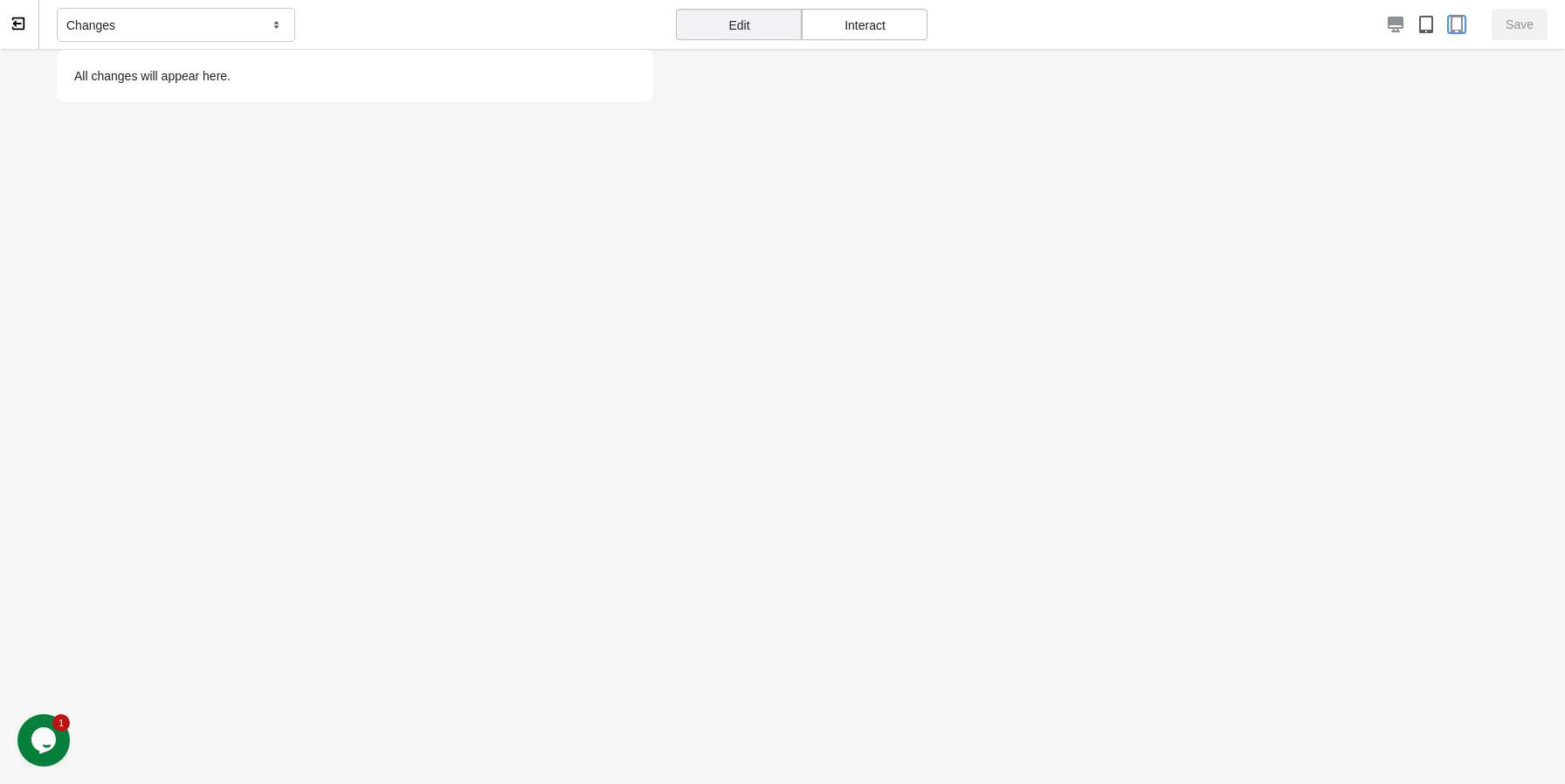 click 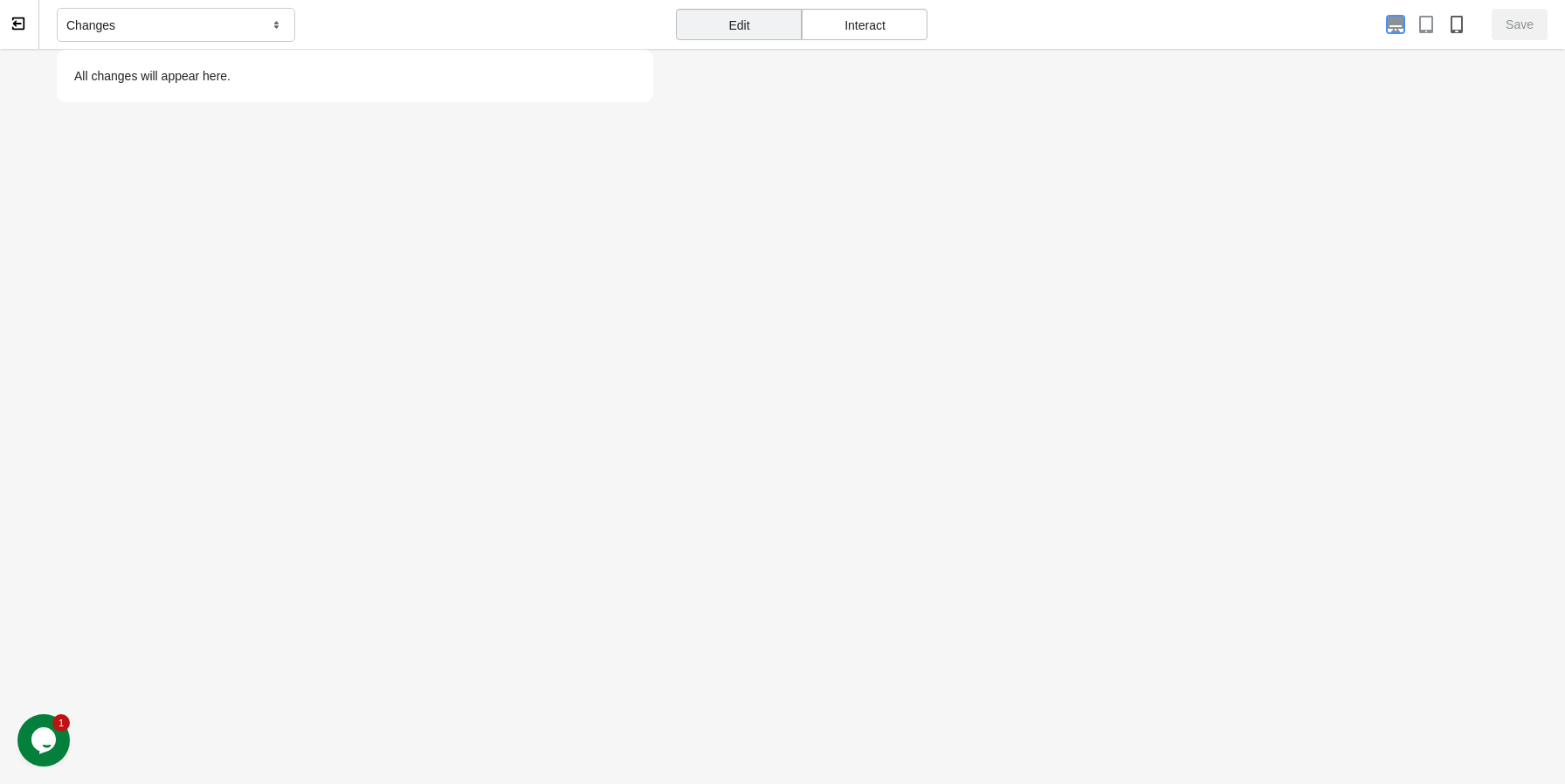 click 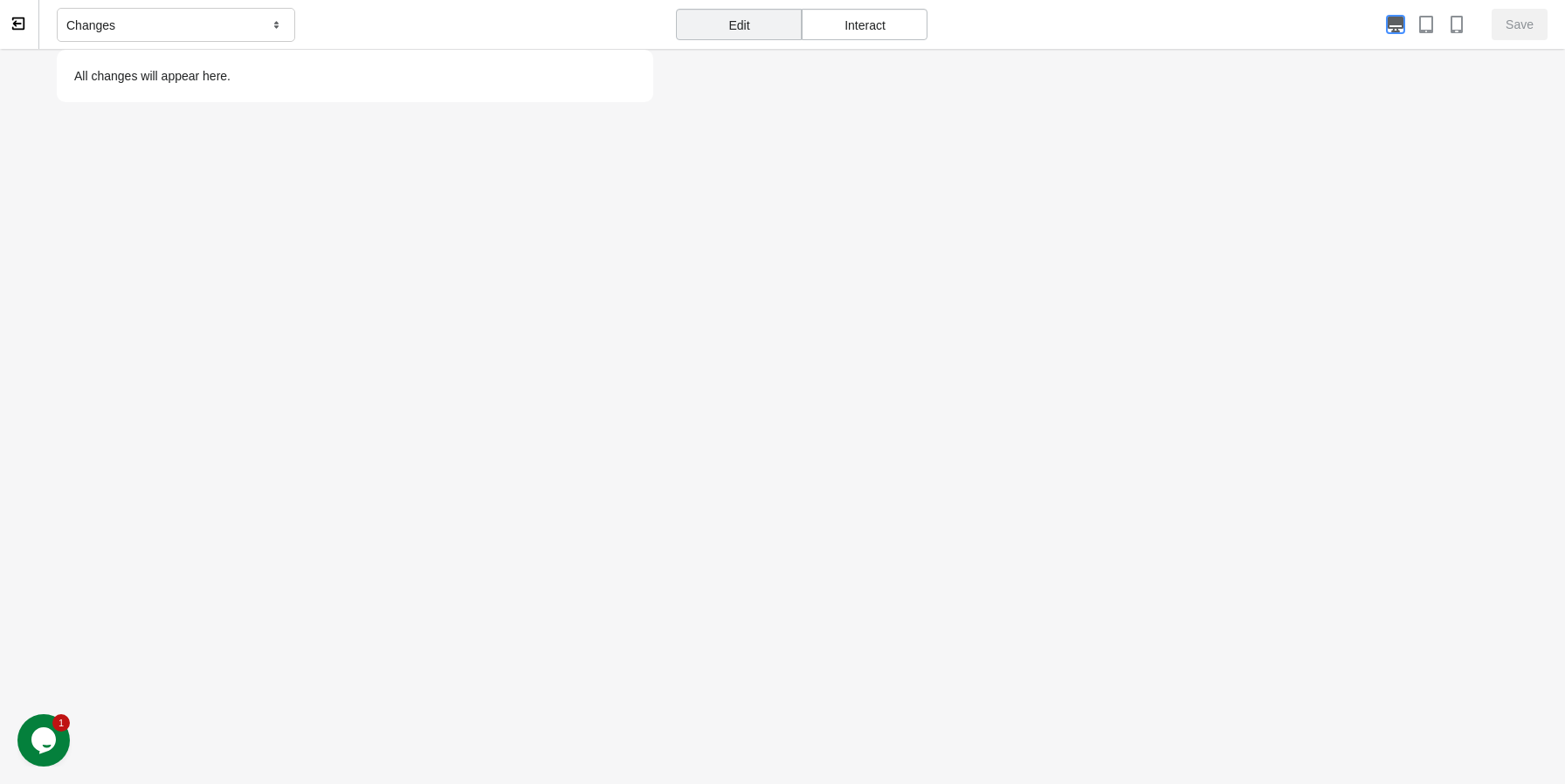 type 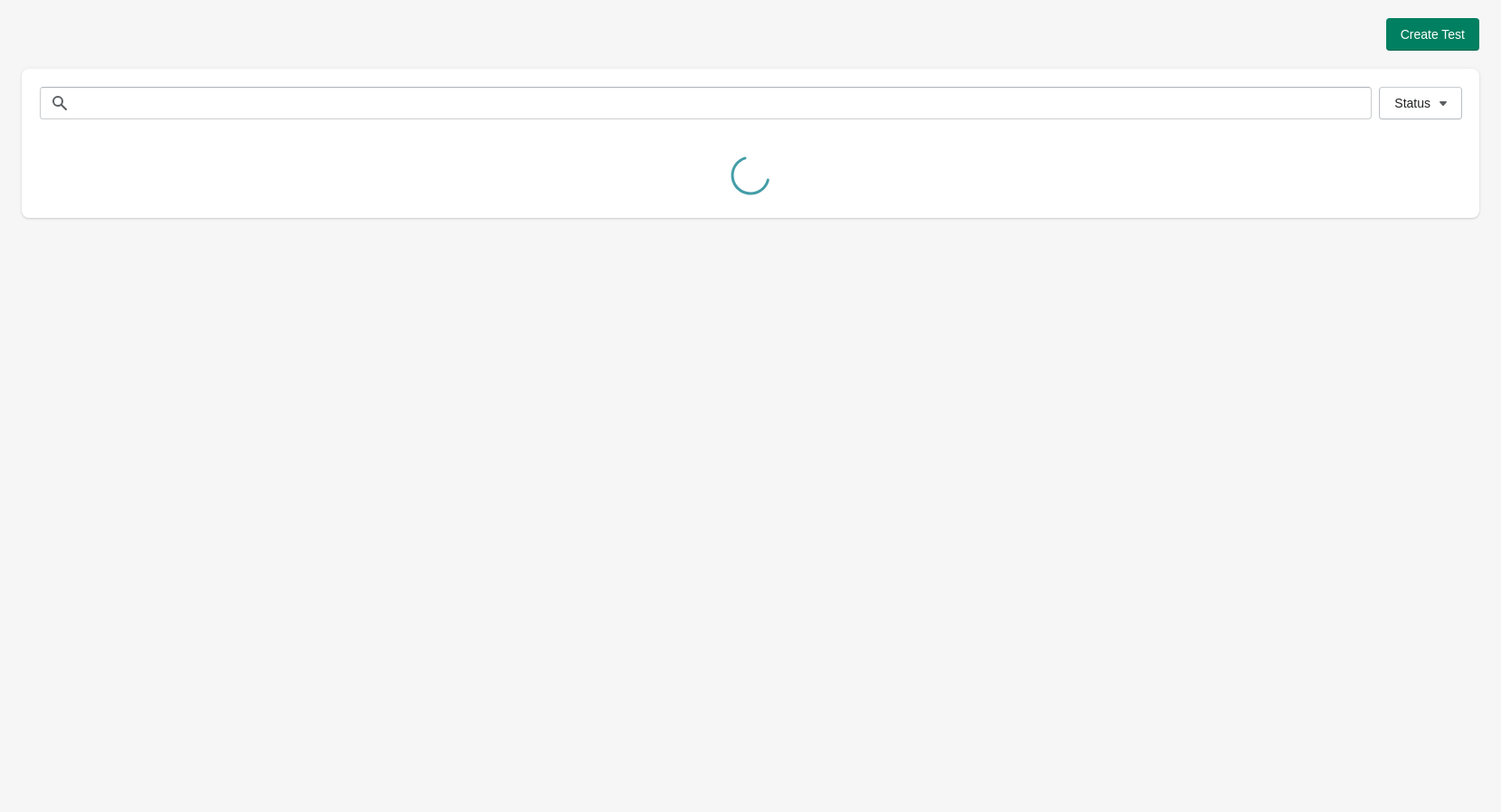 scroll, scrollTop: 0, scrollLeft: 0, axis: both 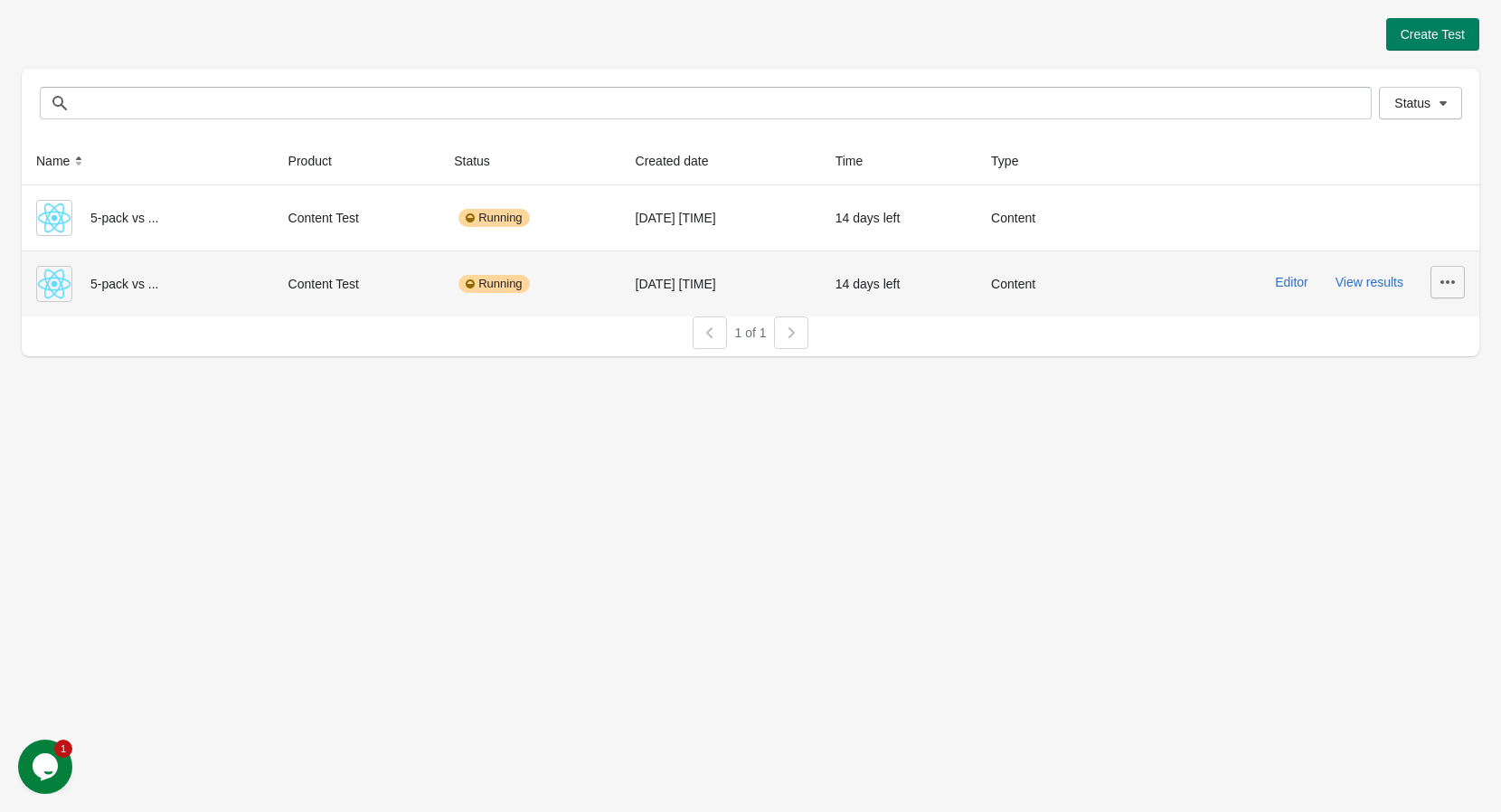 click 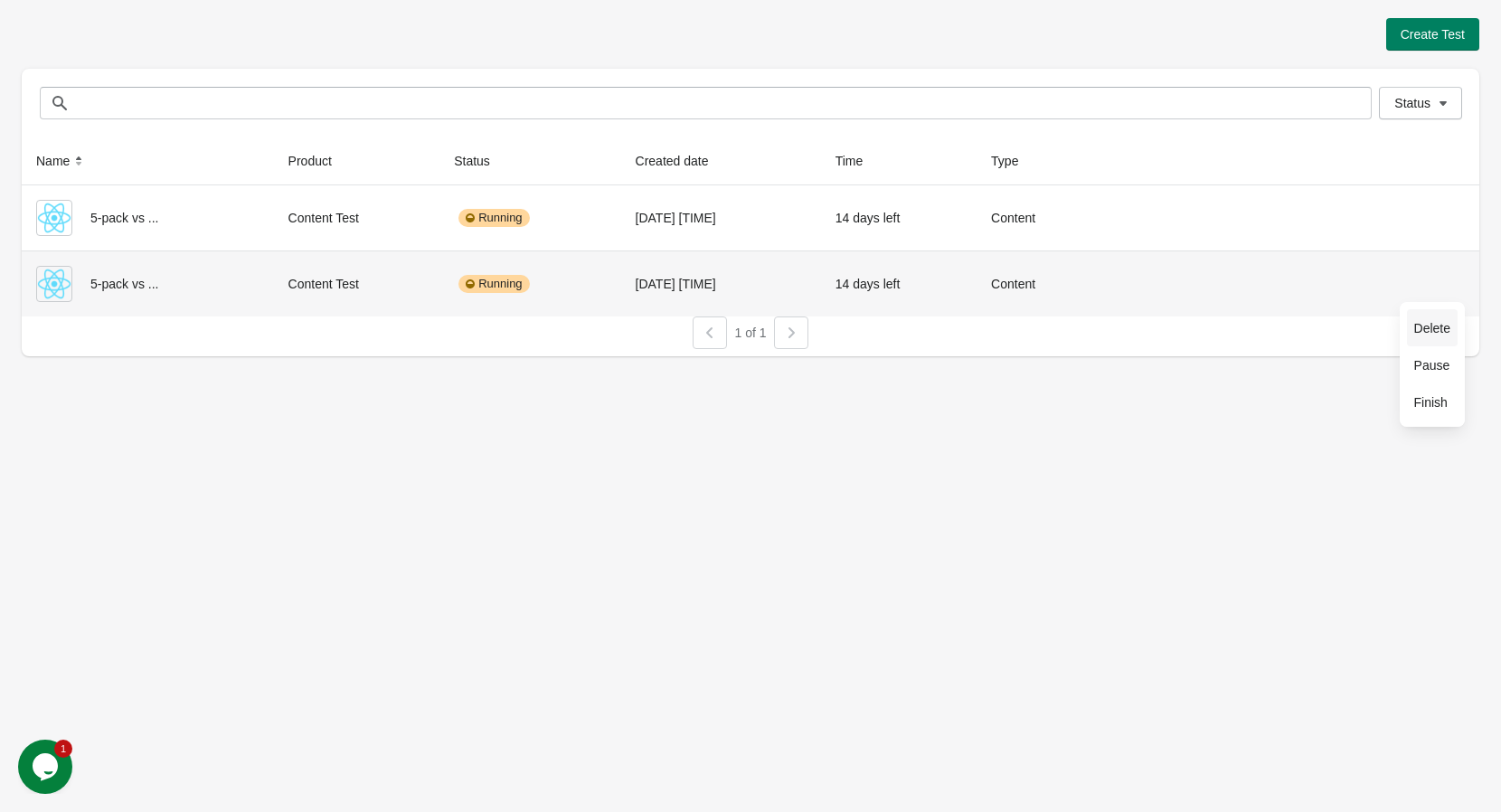 click on "Delete" at bounding box center (1432, 328) 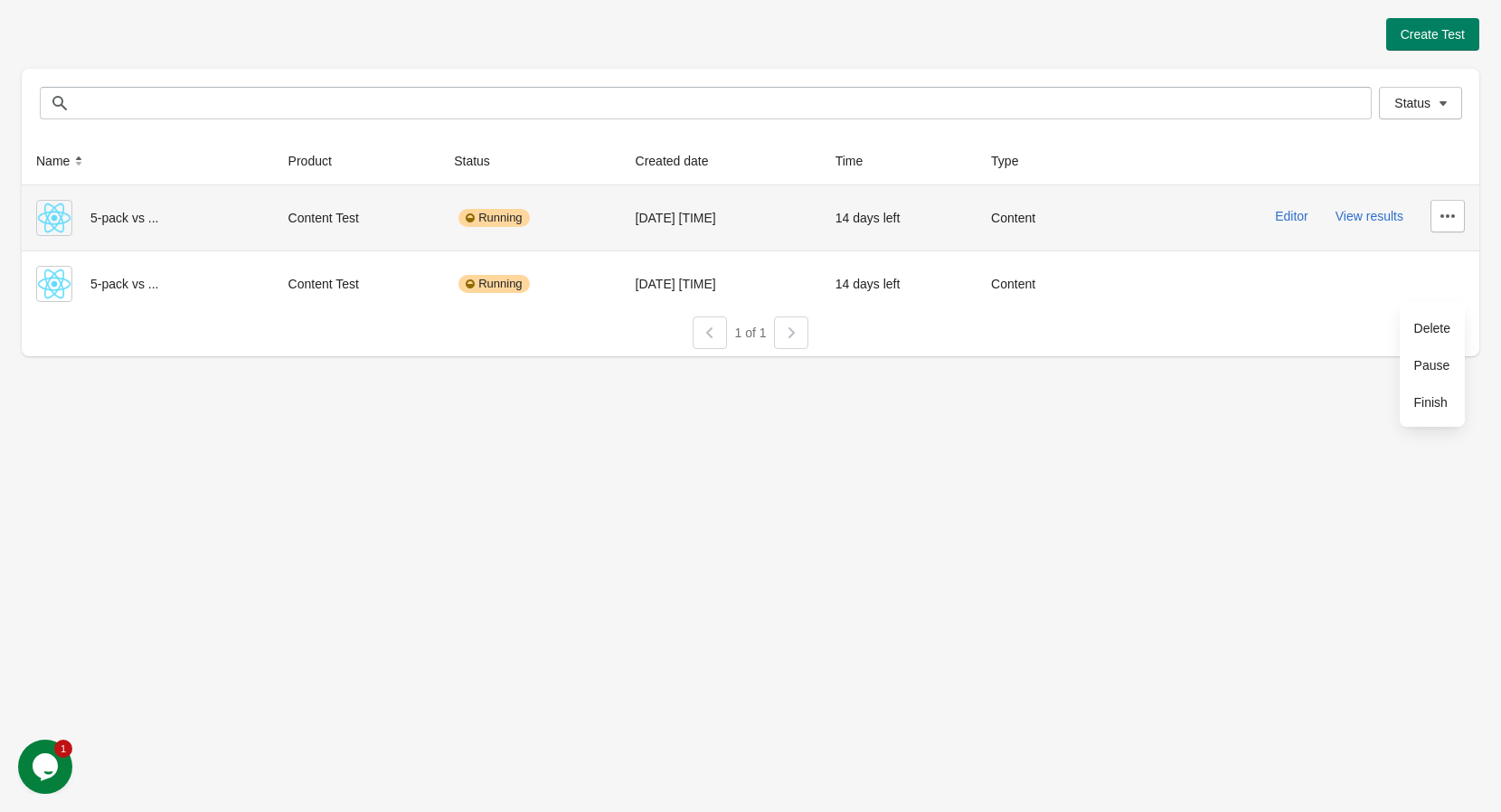 click on "Editor View results" at bounding box center (1289, 216) 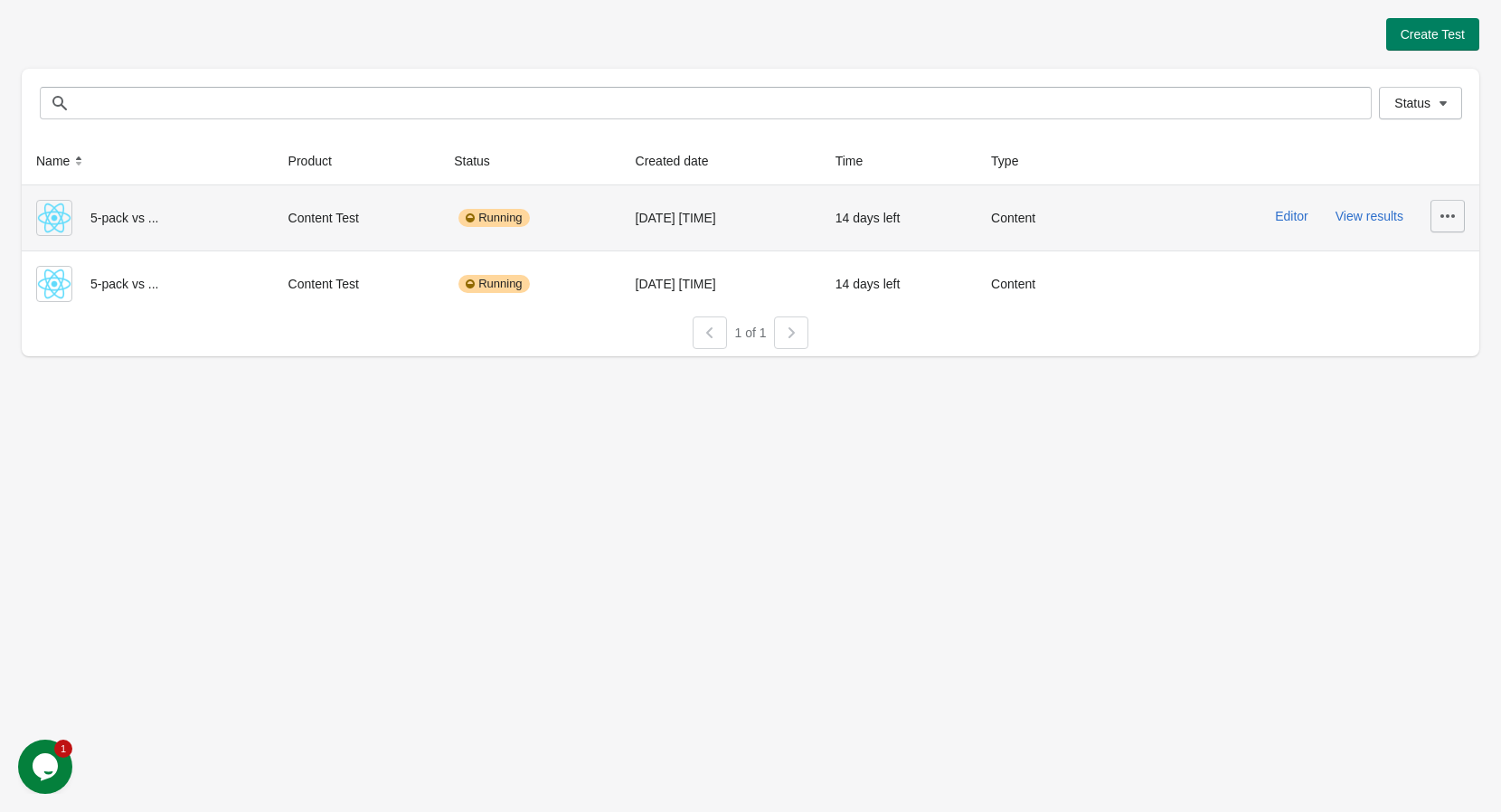 click at bounding box center (1448, 216) 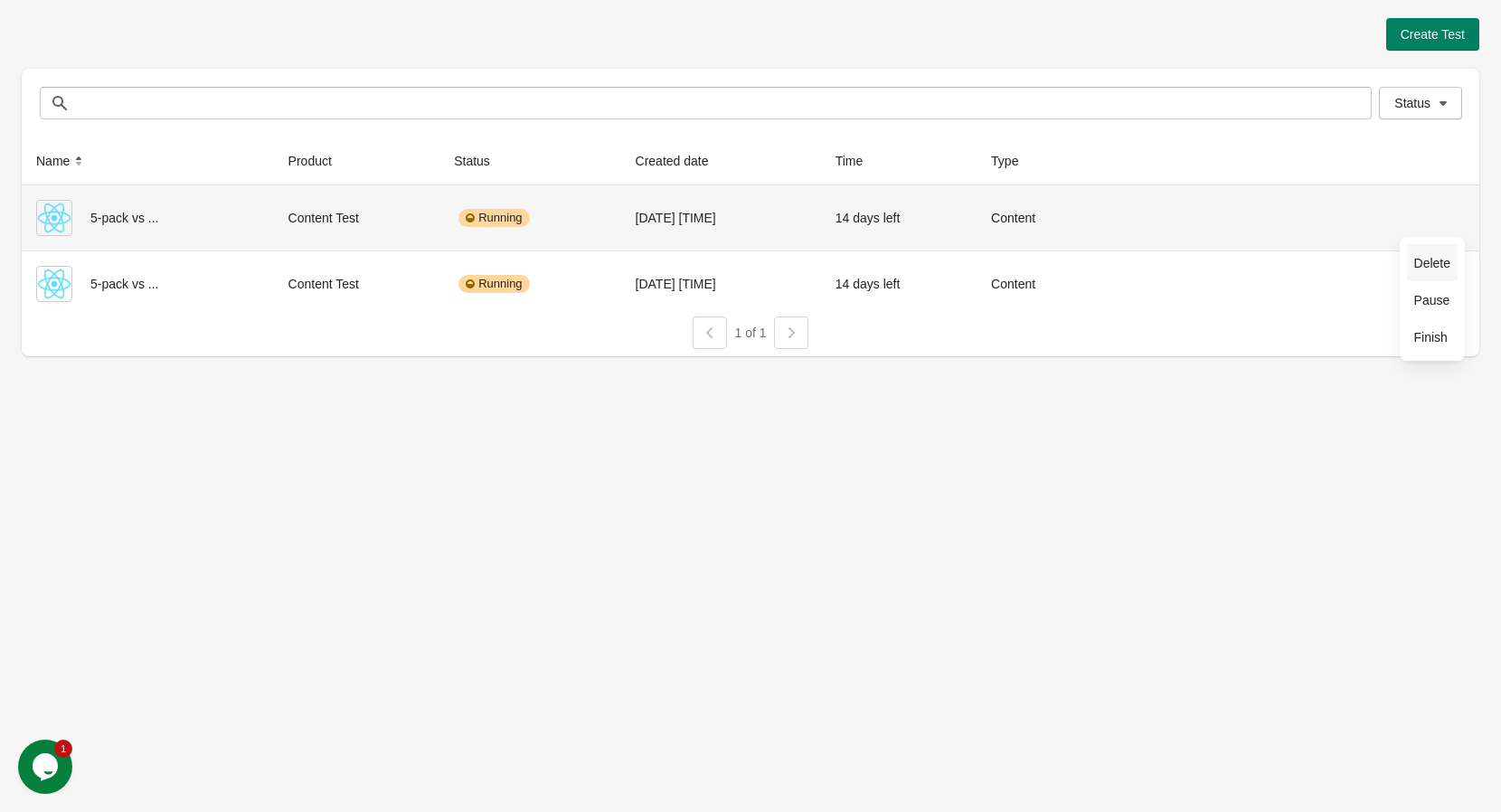 click on "Delete" at bounding box center (1432, 263) 